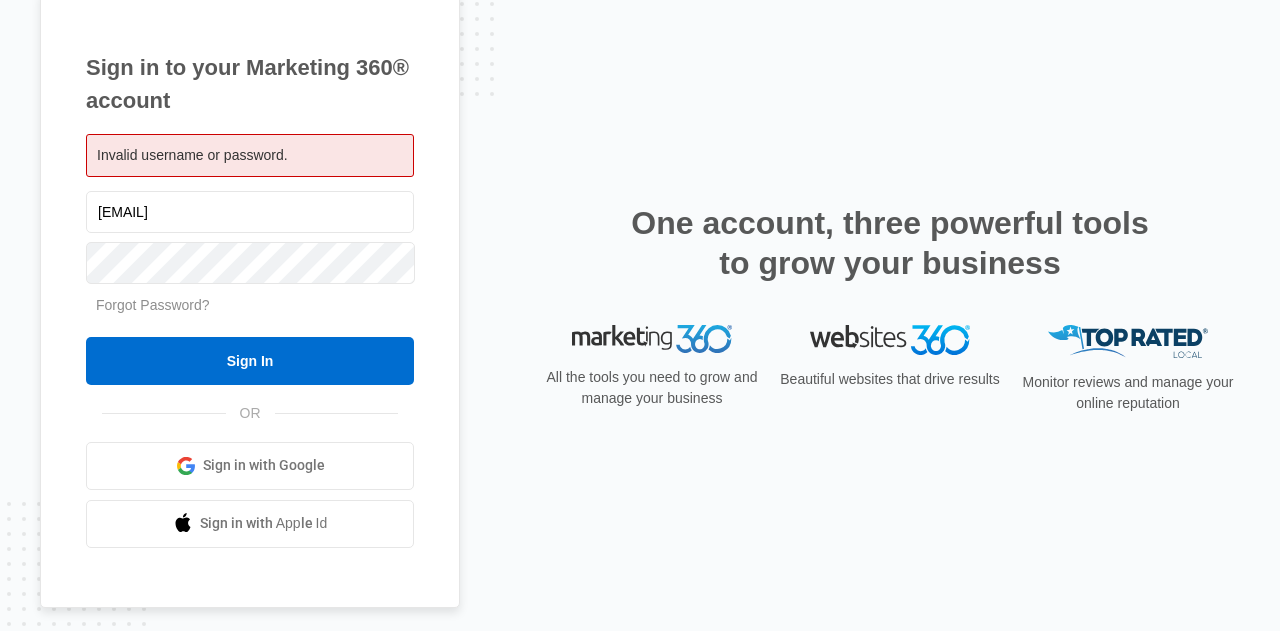 scroll, scrollTop: 0, scrollLeft: 0, axis: both 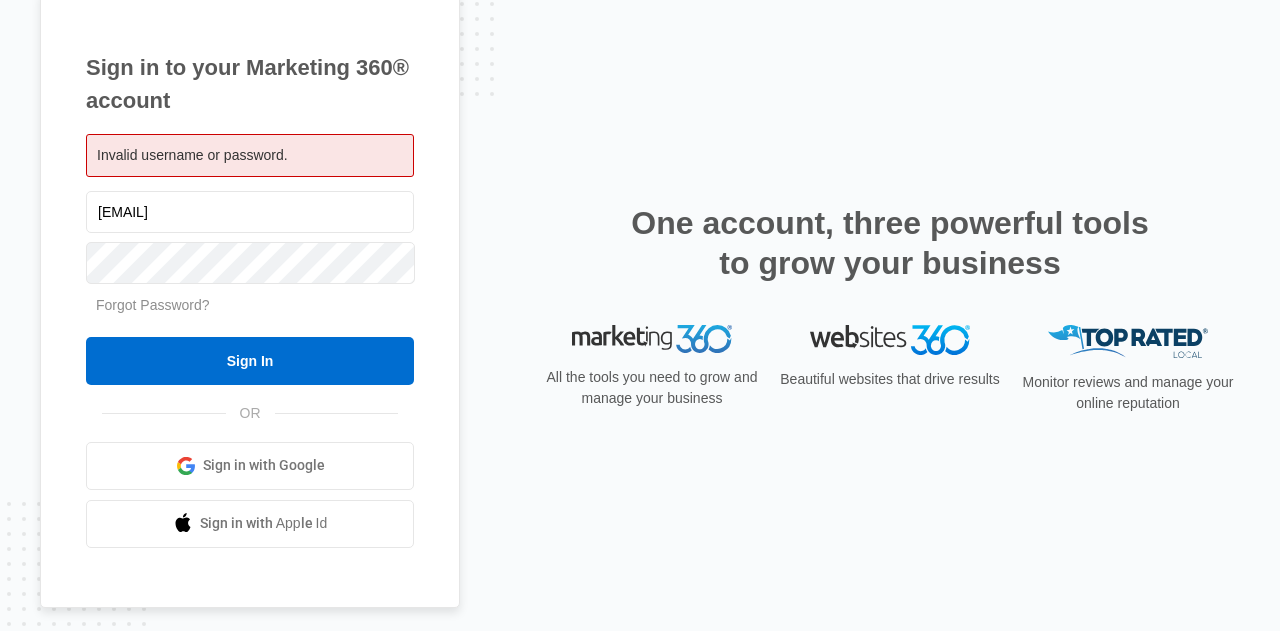click on "Sign In" at bounding box center [250, 361] 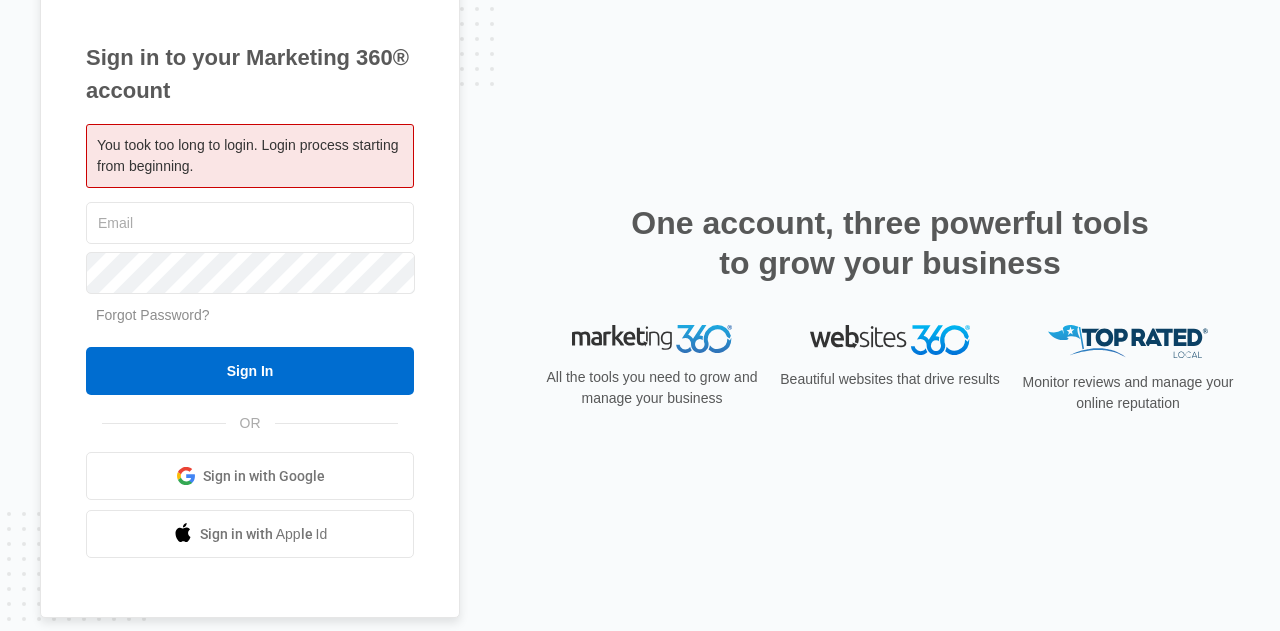 scroll, scrollTop: 0, scrollLeft: 0, axis: both 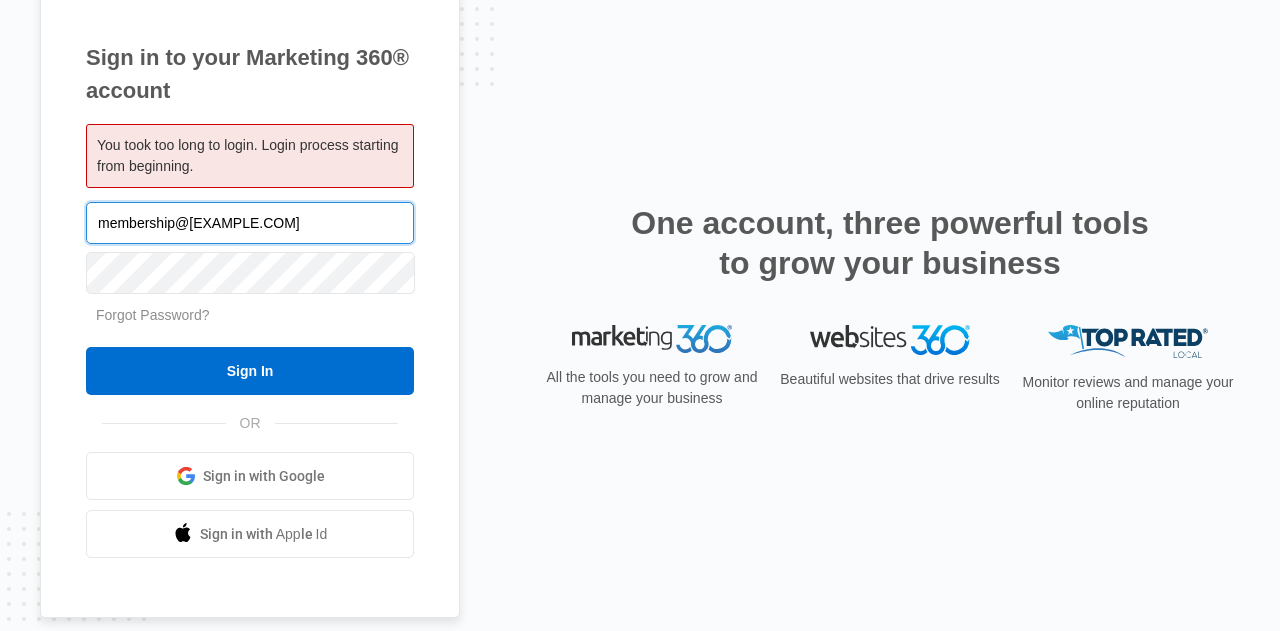click on "membership@[EXAMPLE.COM]" at bounding box center (250, 223) 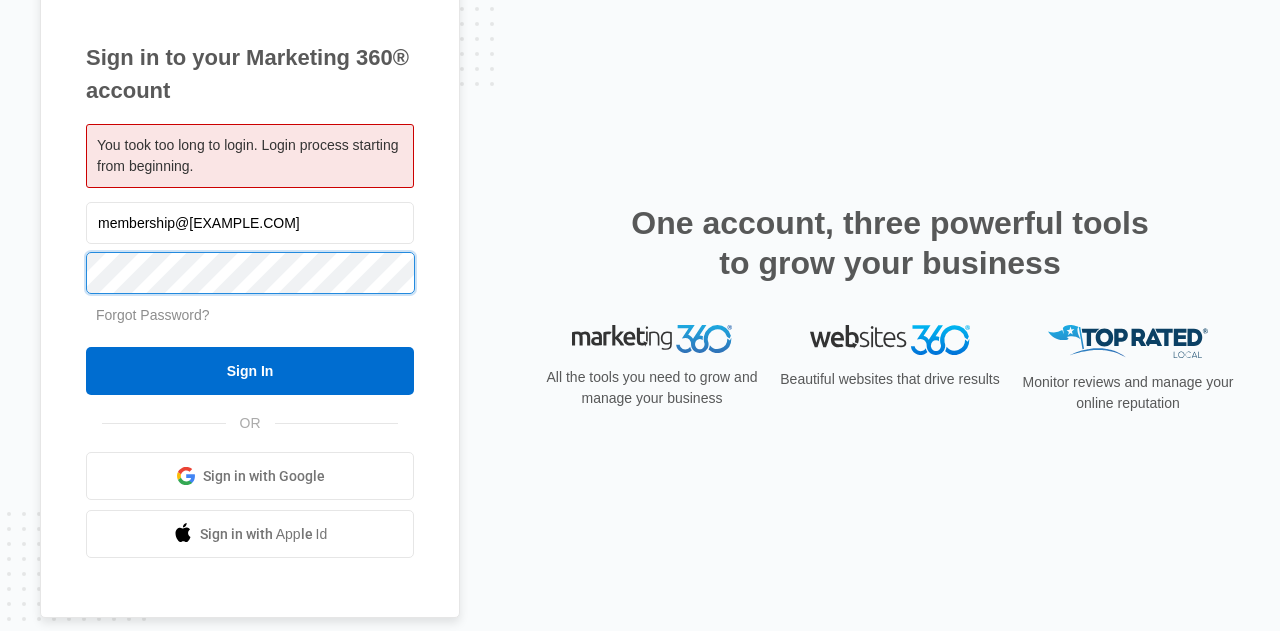 click on "Sign In" at bounding box center (250, 371) 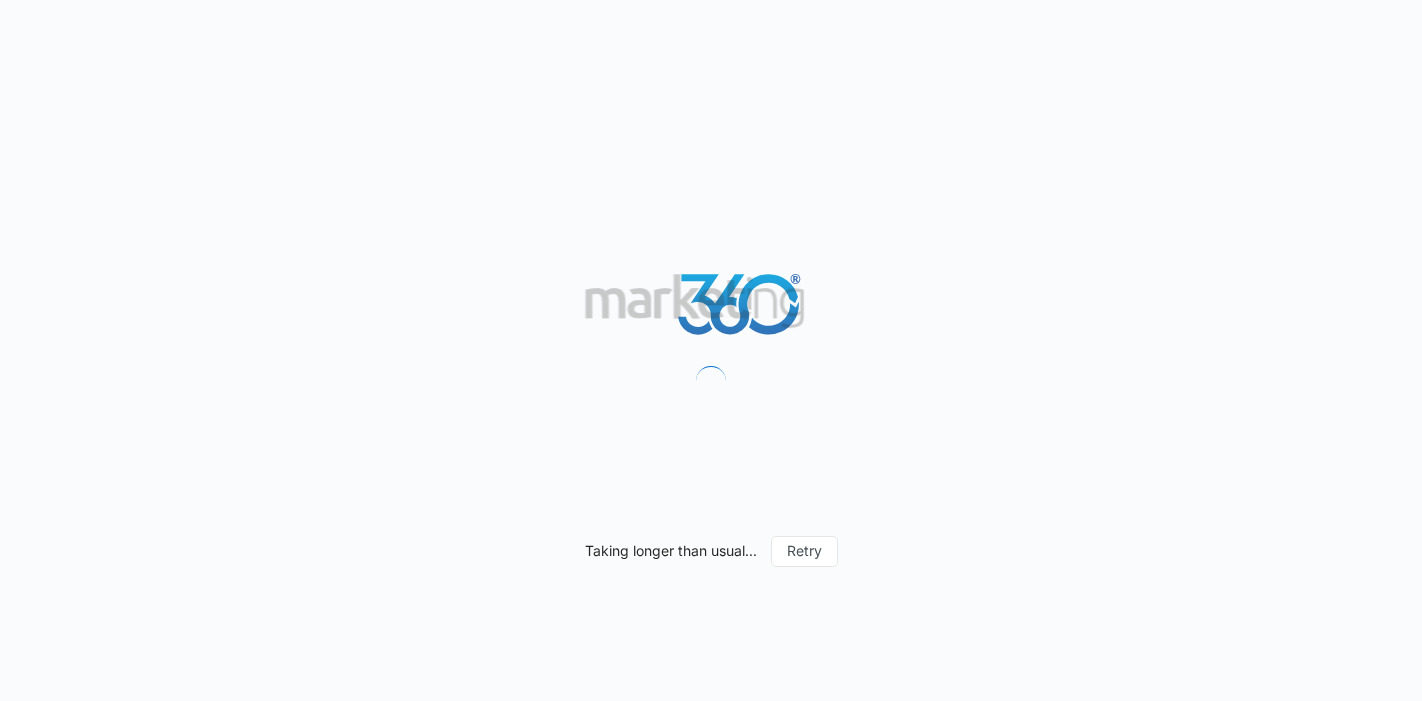 scroll, scrollTop: 0, scrollLeft: 0, axis: both 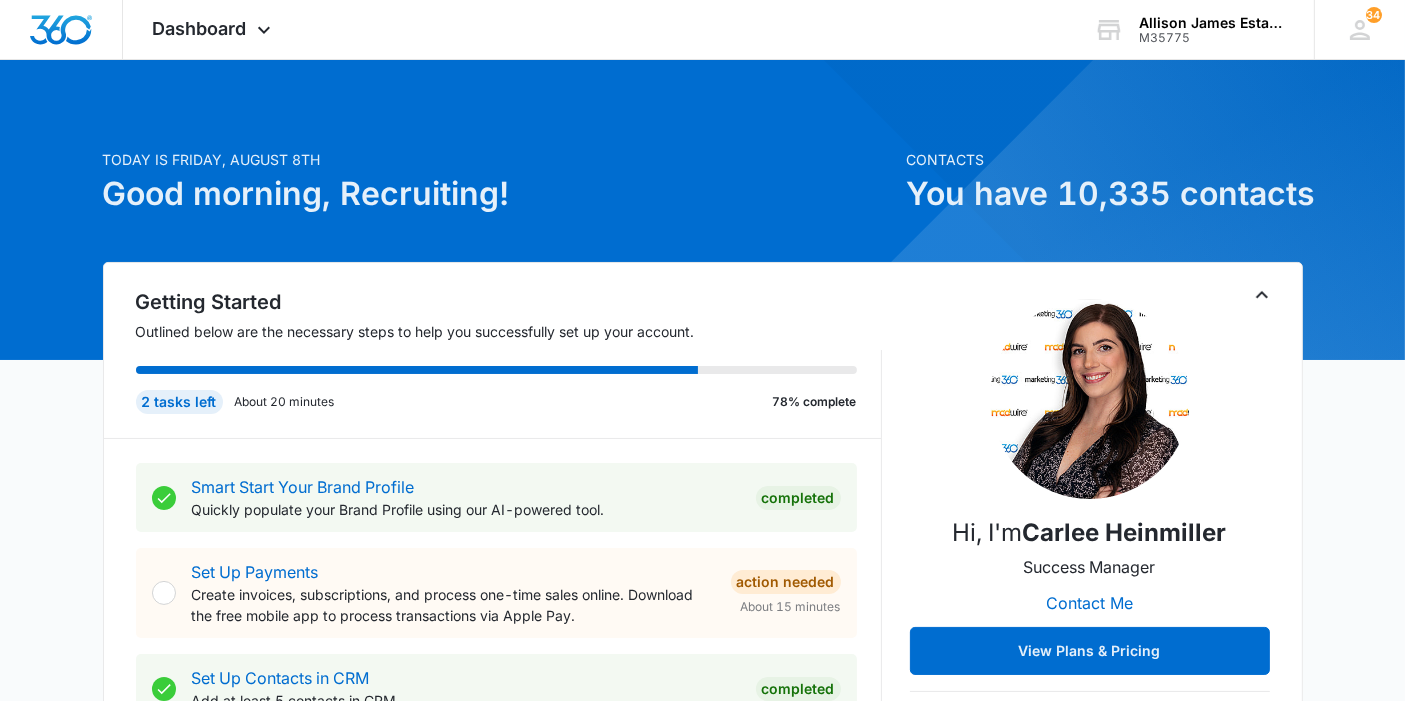 click on "Dashboard Apps Reputation Websites Forms CRM Email Social Shop Payments POS Content Ads Intelligence Files Brand Settings" at bounding box center [214, 29] 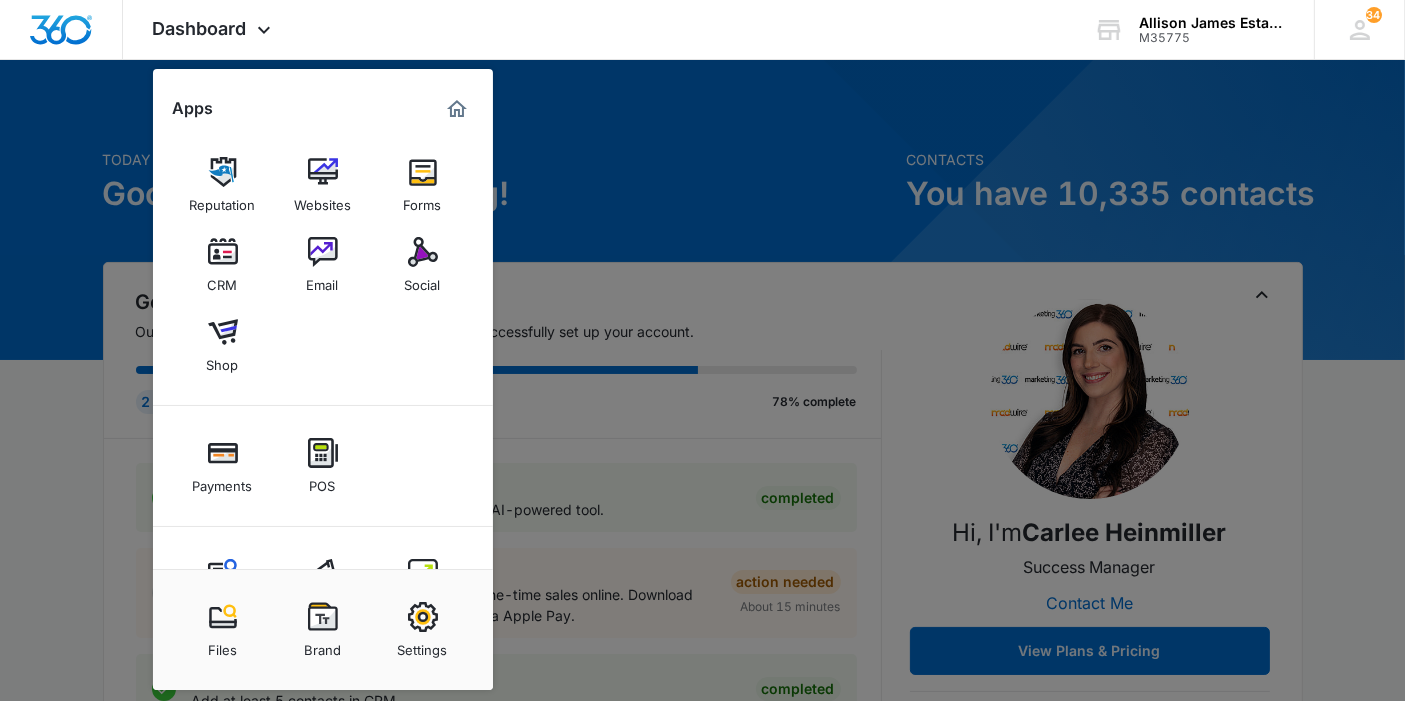 click at bounding box center (423, 617) 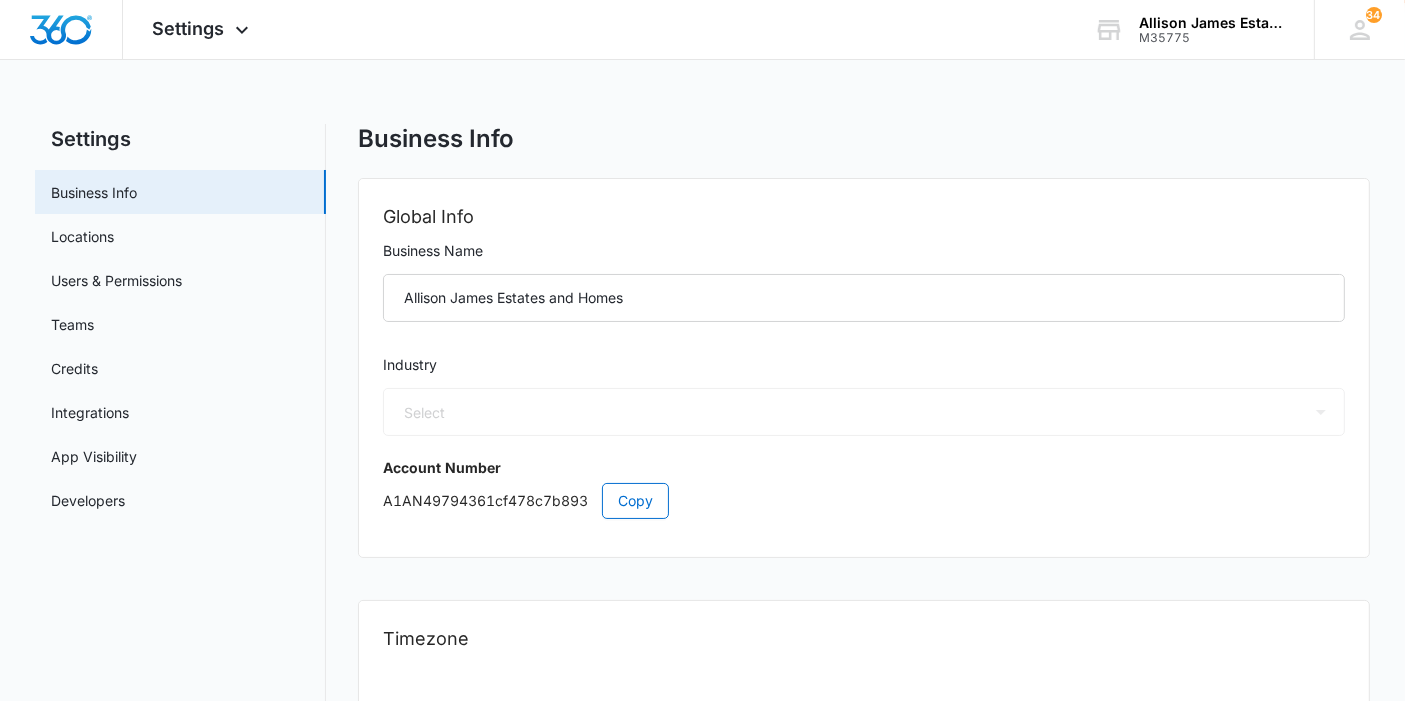 select on "US" 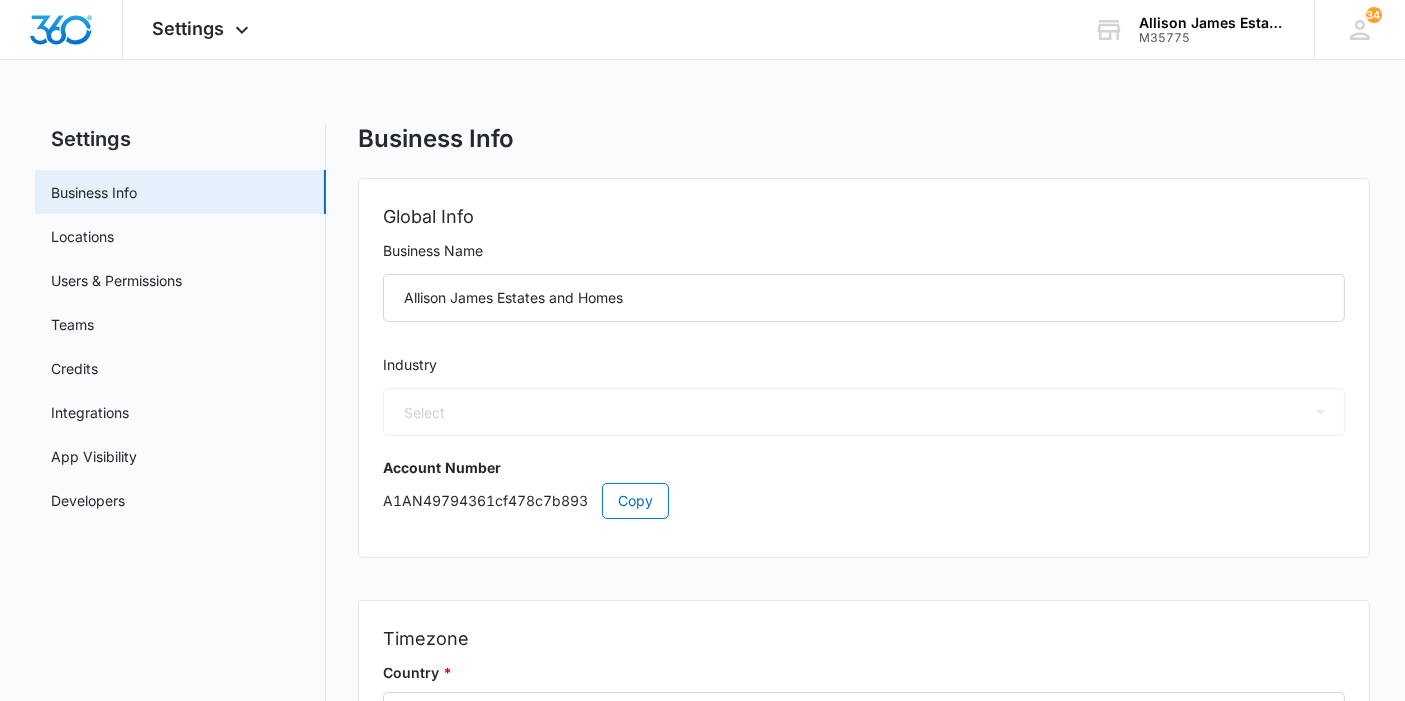 select on "35" 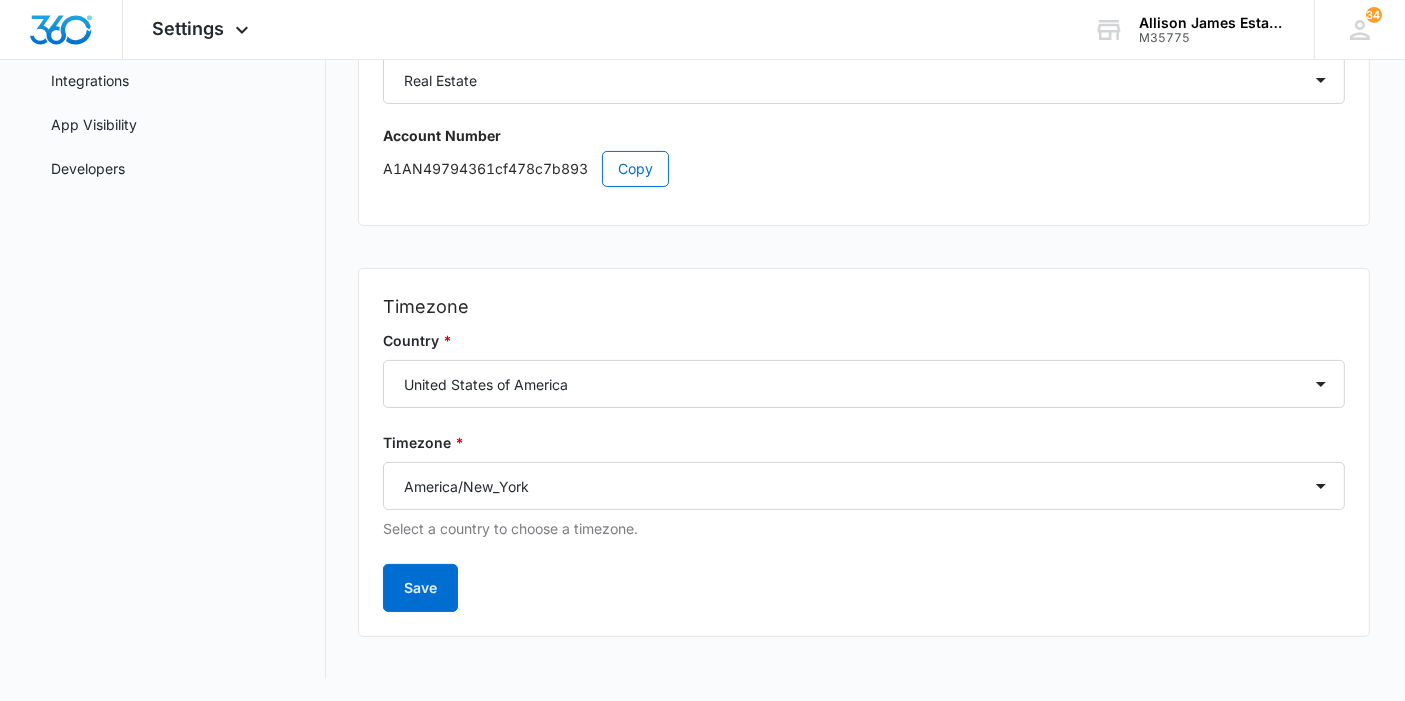 scroll, scrollTop: 0, scrollLeft: 0, axis: both 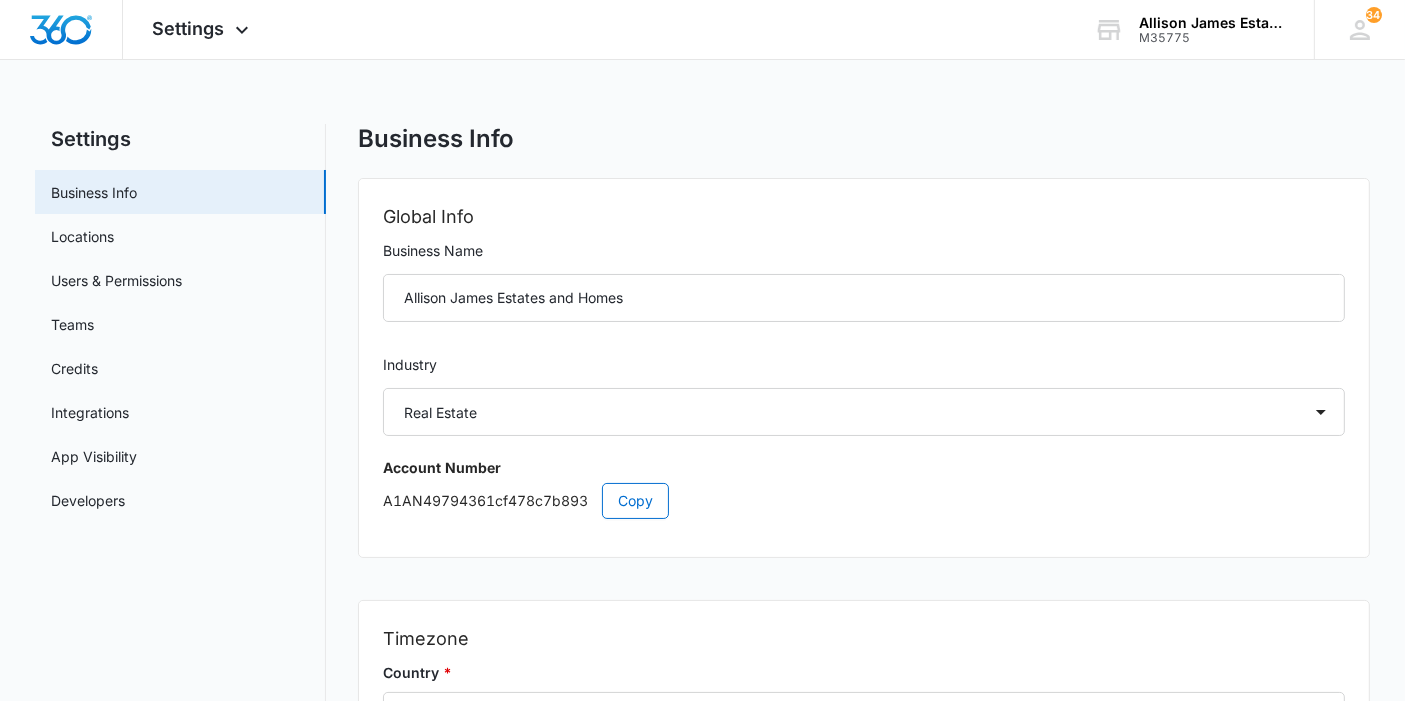 click 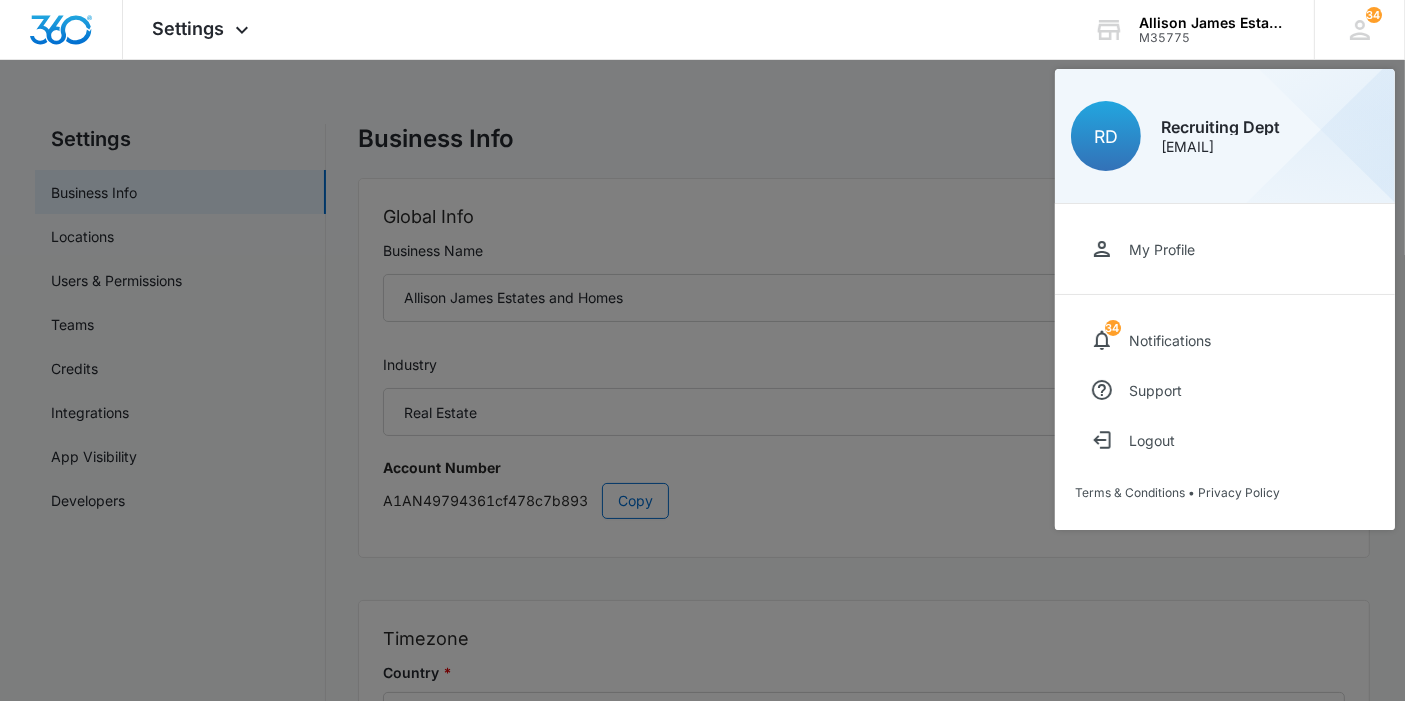 click at bounding box center [702, 350] 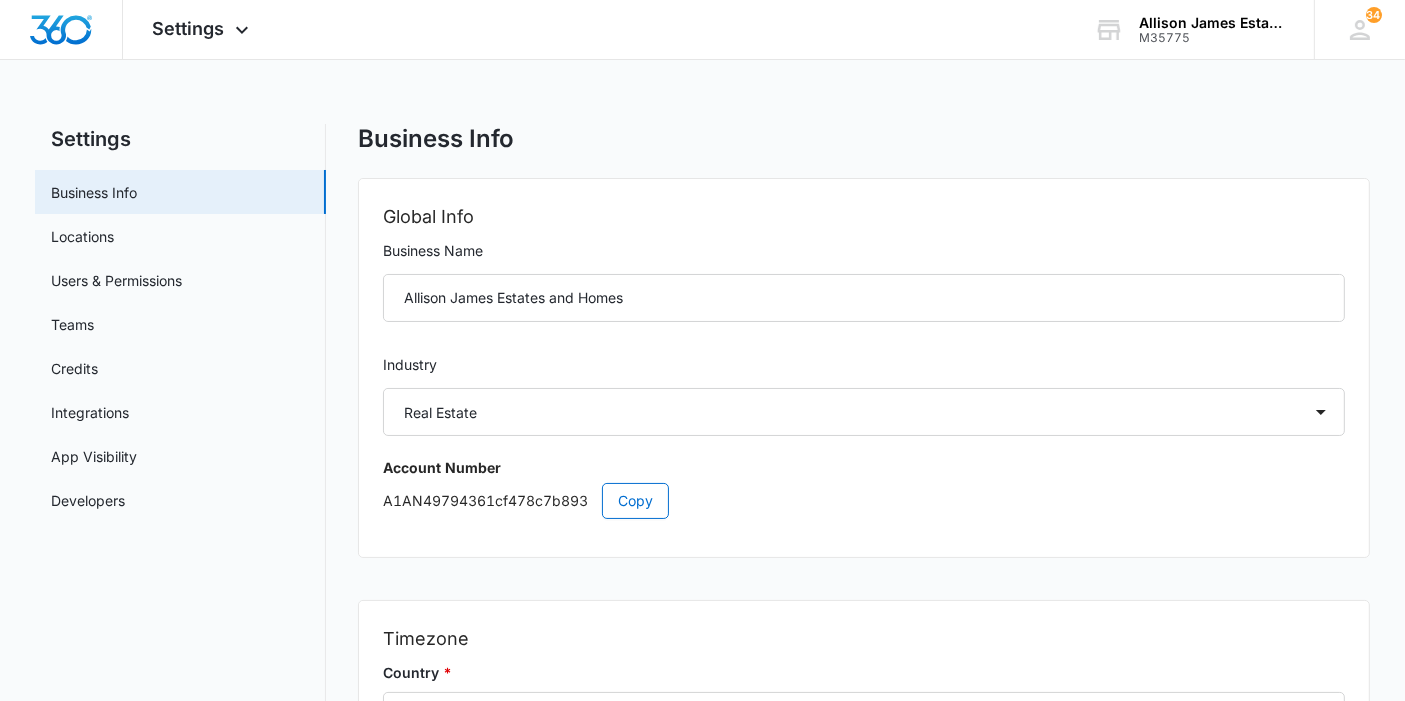click on "Business Info" at bounding box center [94, 192] 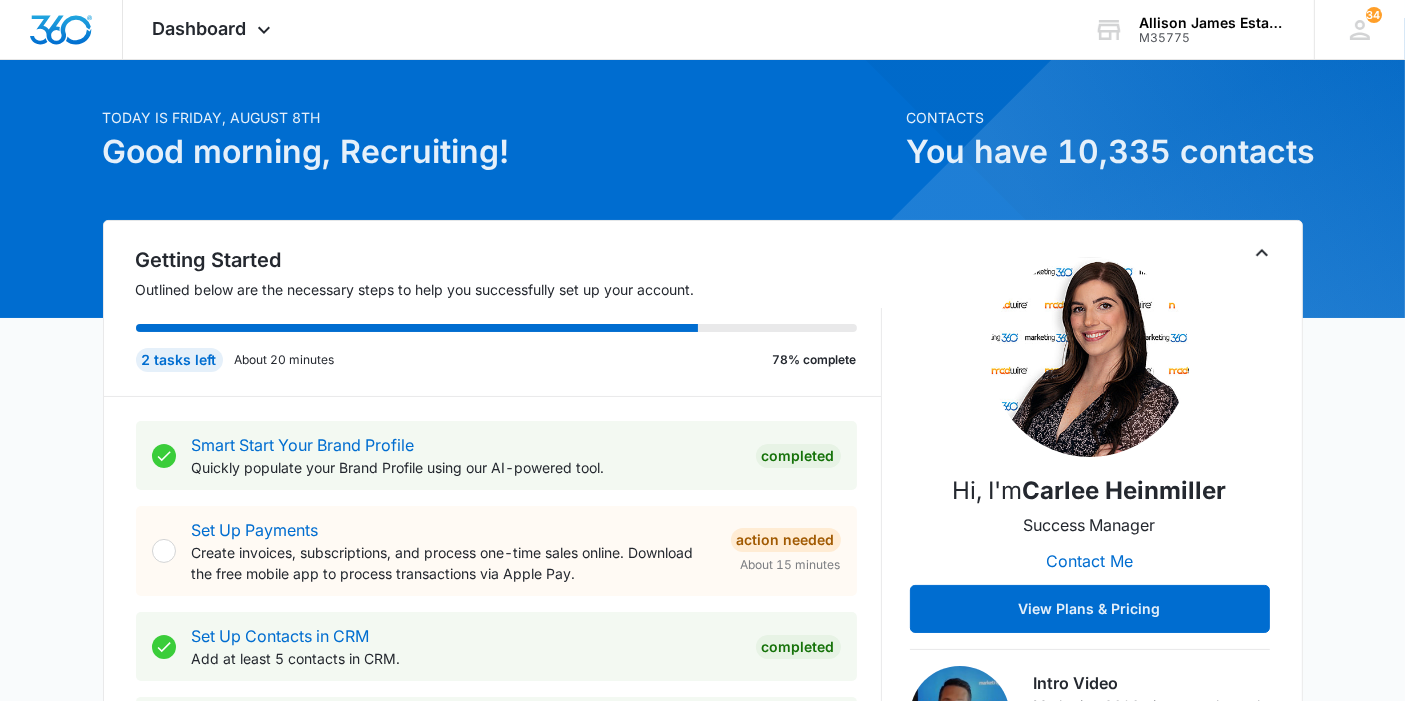scroll, scrollTop: 0, scrollLeft: 0, axis: both 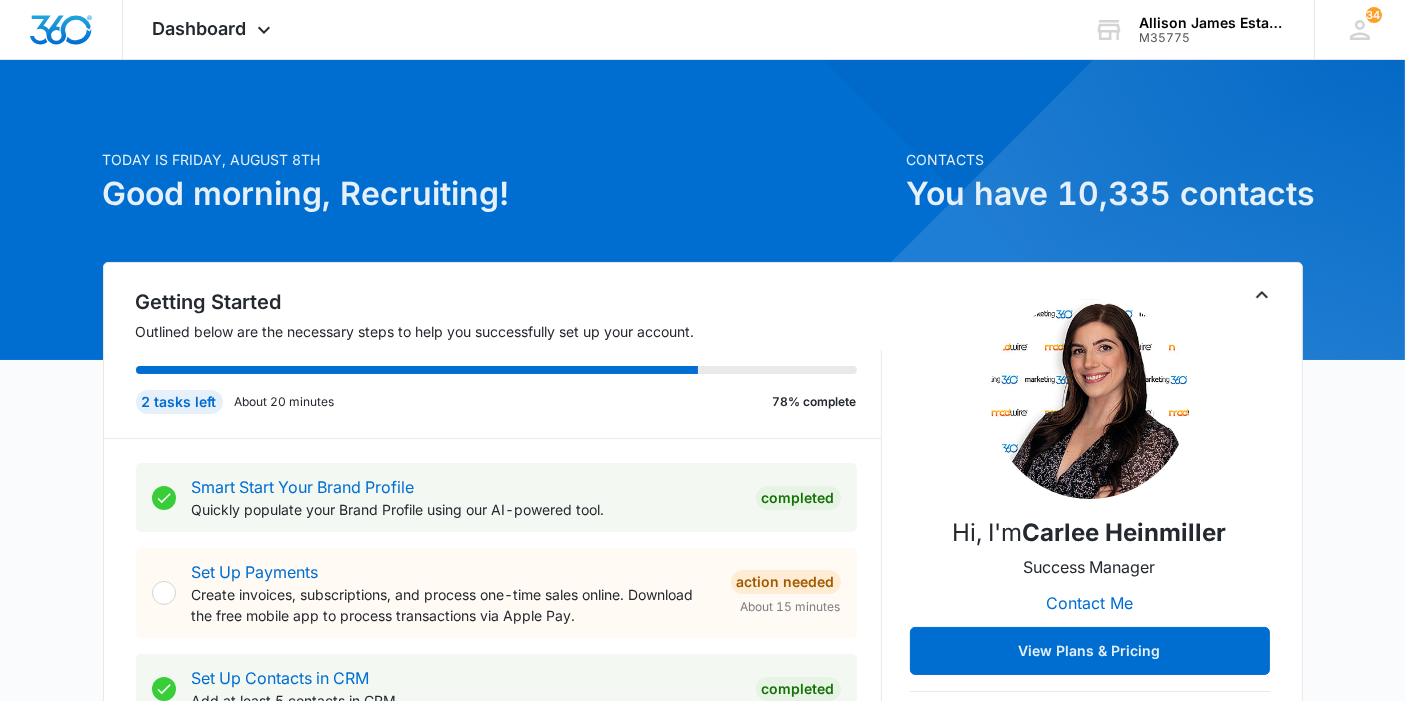 click 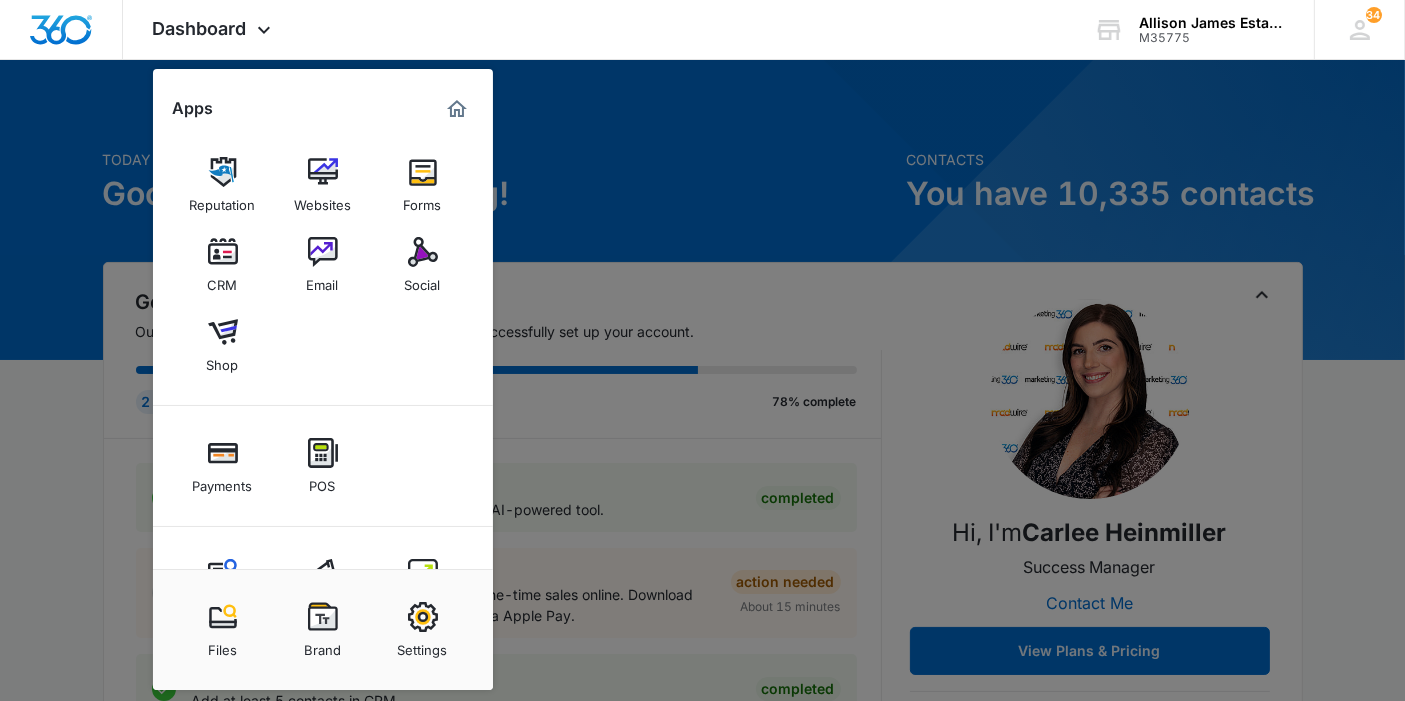 scroll, scrollTop: 77, scrollLeft: 0, axis: vertical 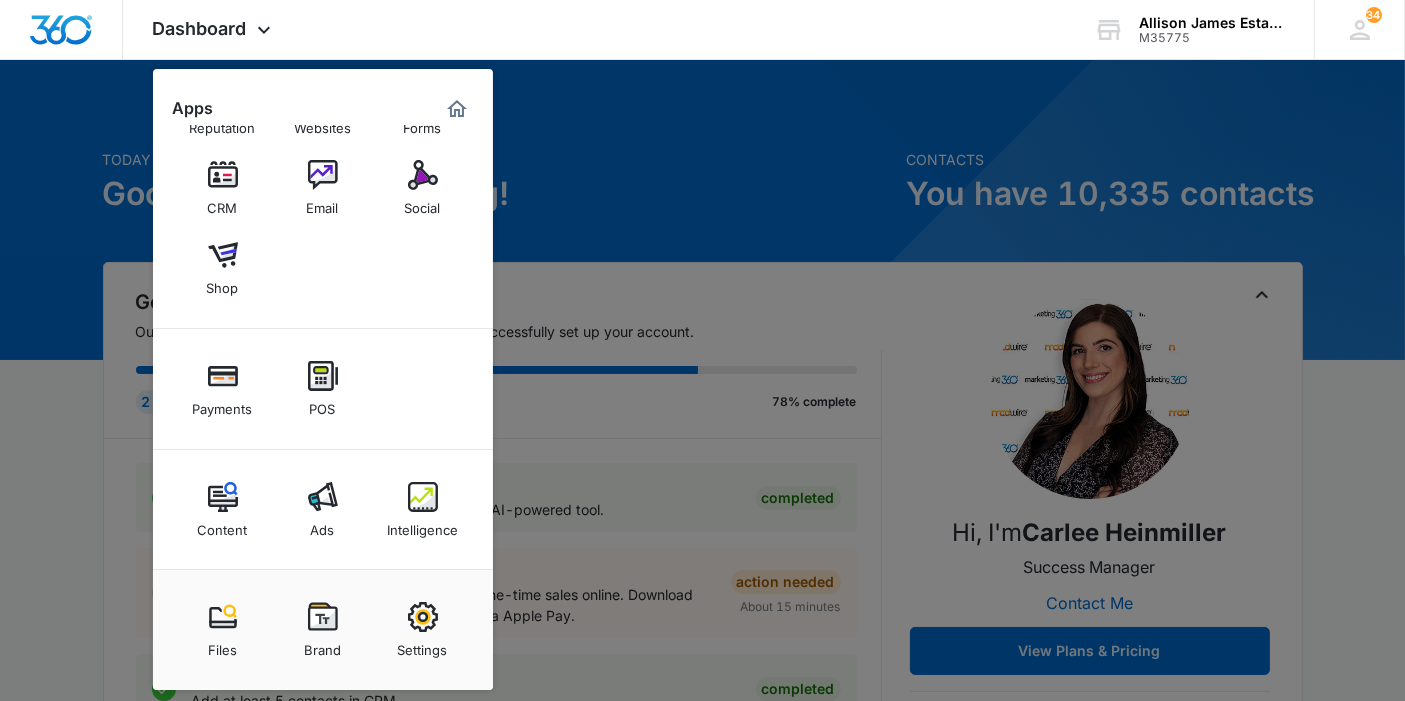 click at bounding box center (423, 617) 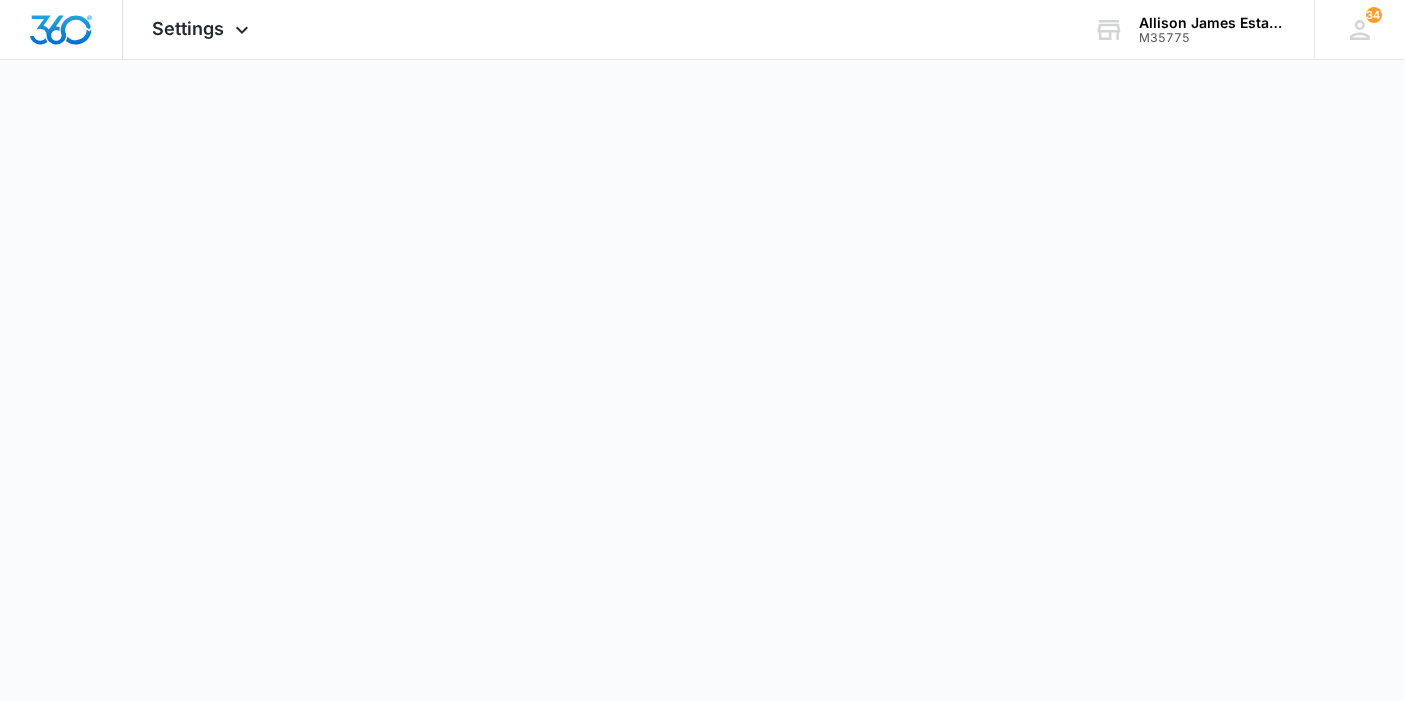 select on "35" 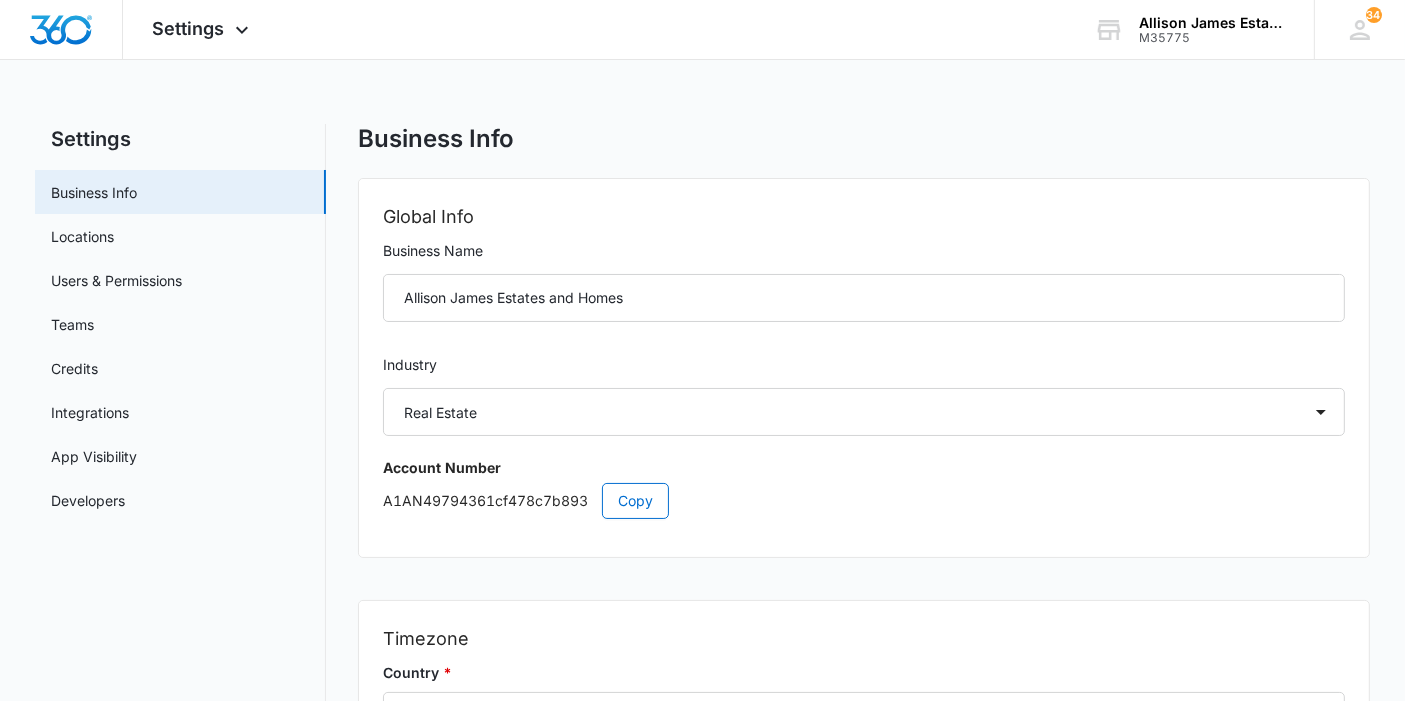 click on "Users & Permissions" at bounding box center [116, 280] 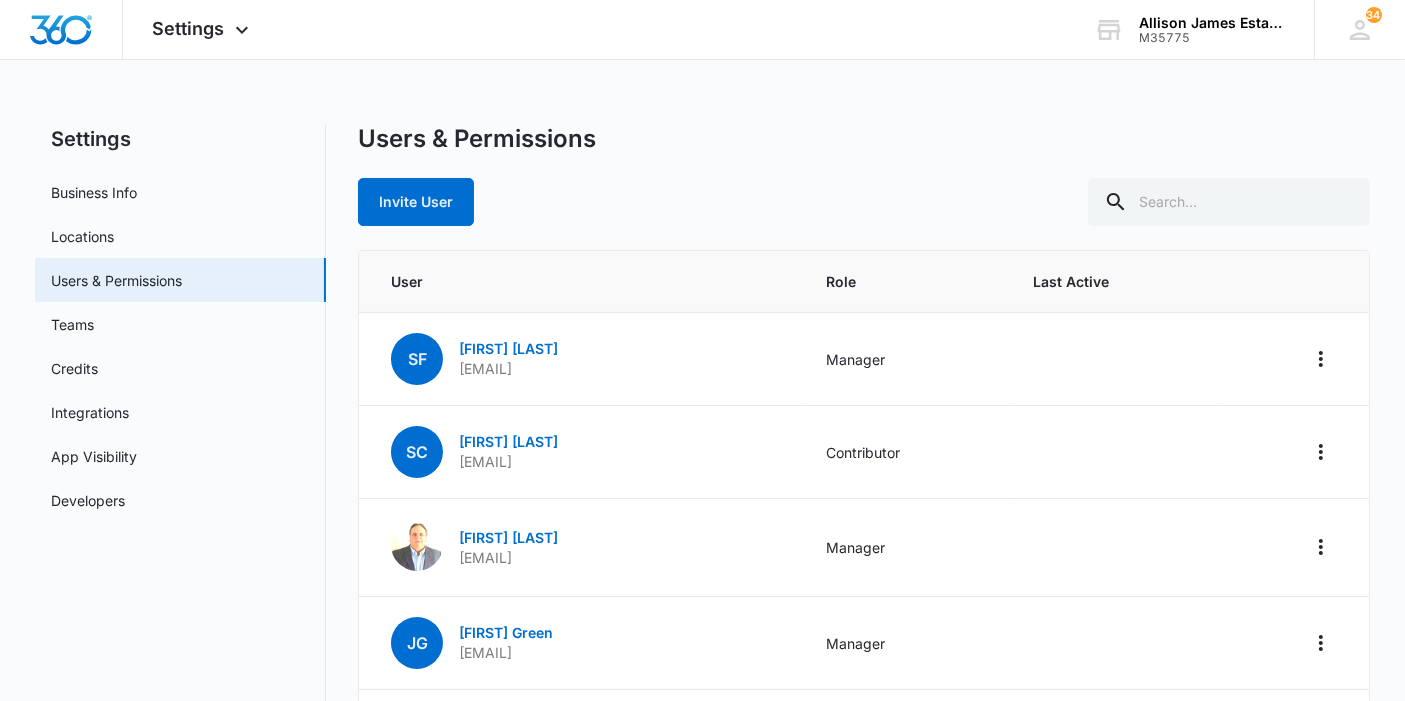click on "Settings" at bounding box center [189, 28] 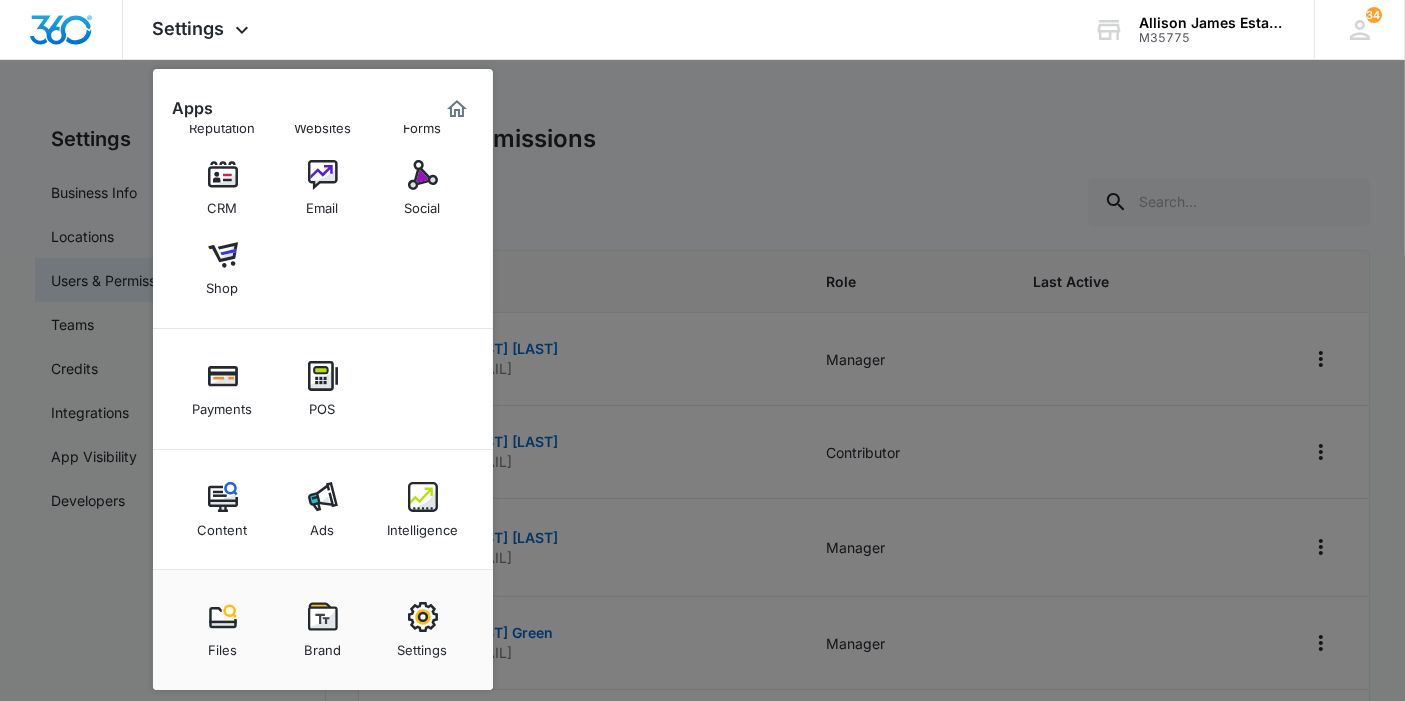 click at bounding box center (702, 350) 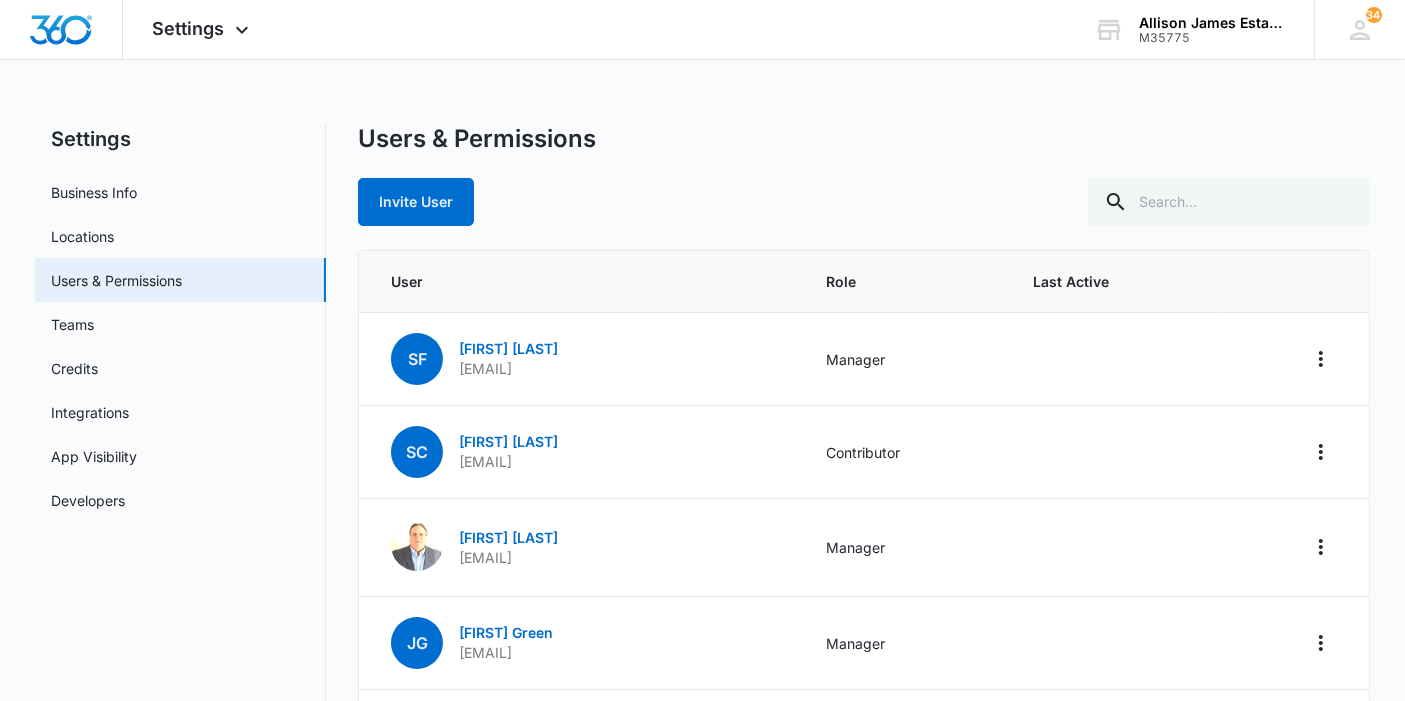 click on "347 RD Recruiting Dept [EMAIL] My Profile 347 Notifications Support Logout Terms & Conditions   •   Privacy Policy" at bounding box center (1359, 29) 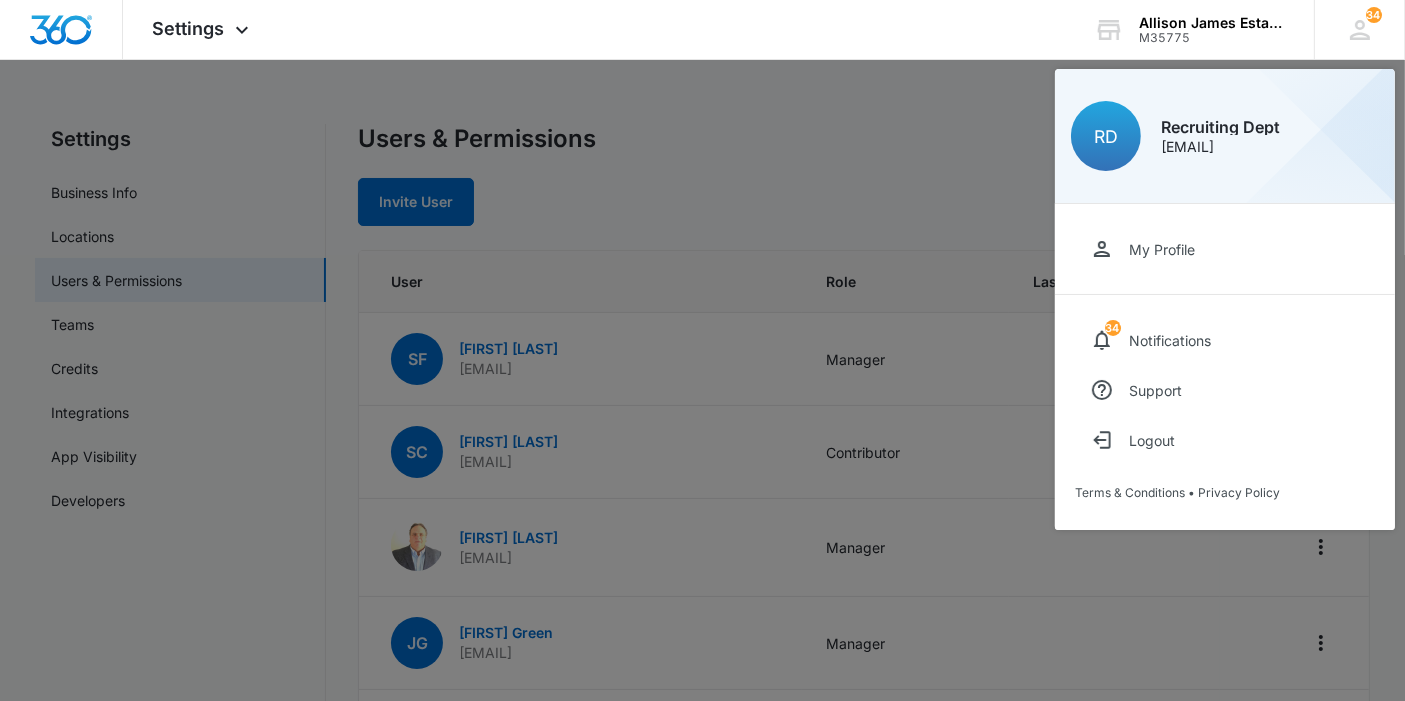 click on "RD" at bounding box center [1106, 136] 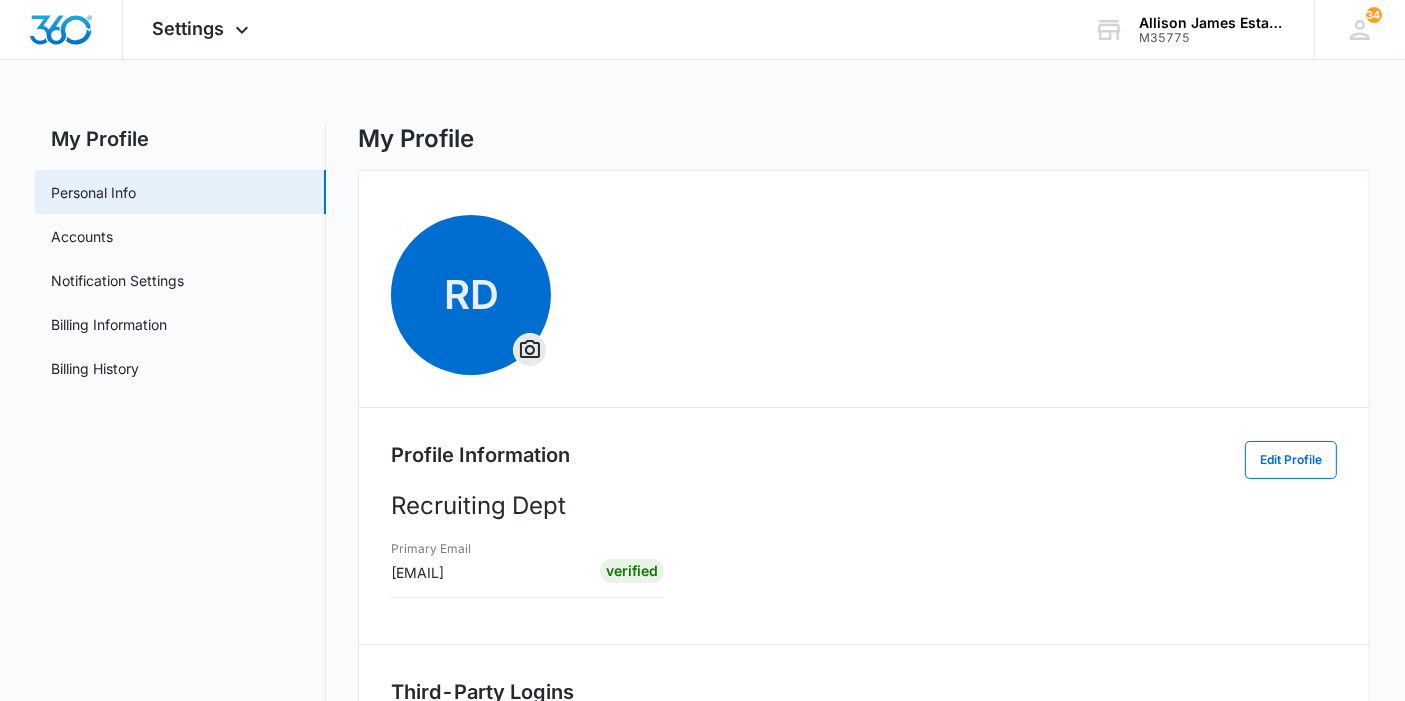 click on "Billing History" at bounding box center [95, 368] 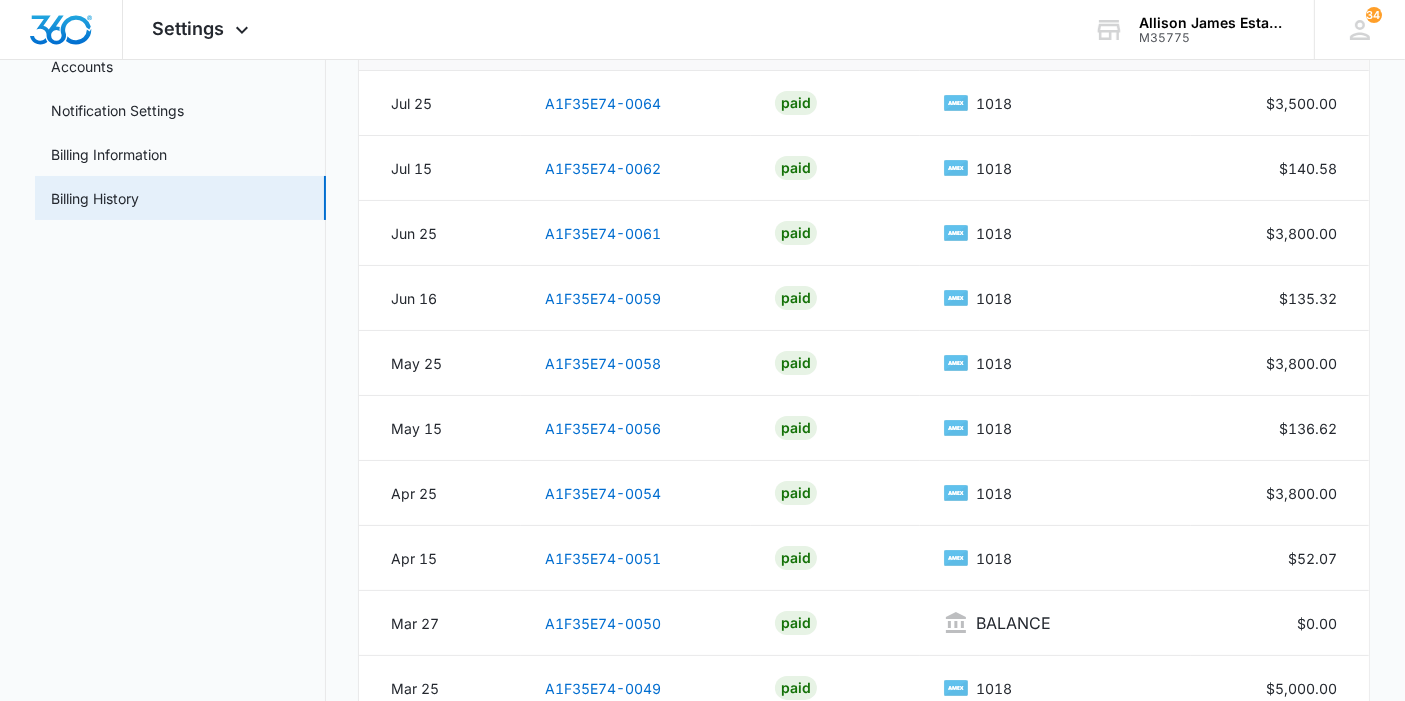 scroll, scrollTop: 172, scrollLeft: 0, axis: vertical 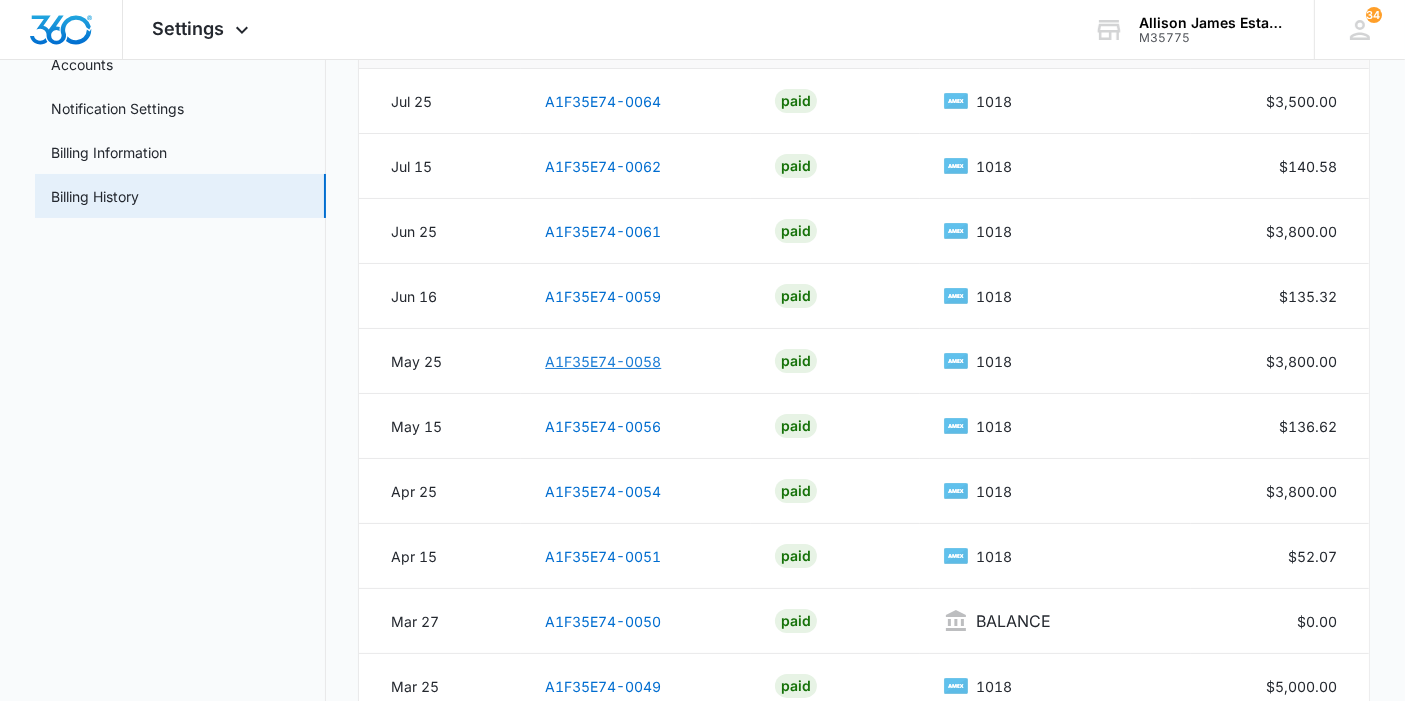 click on "A1F35E74-0058" at bounding box center (603, 361) 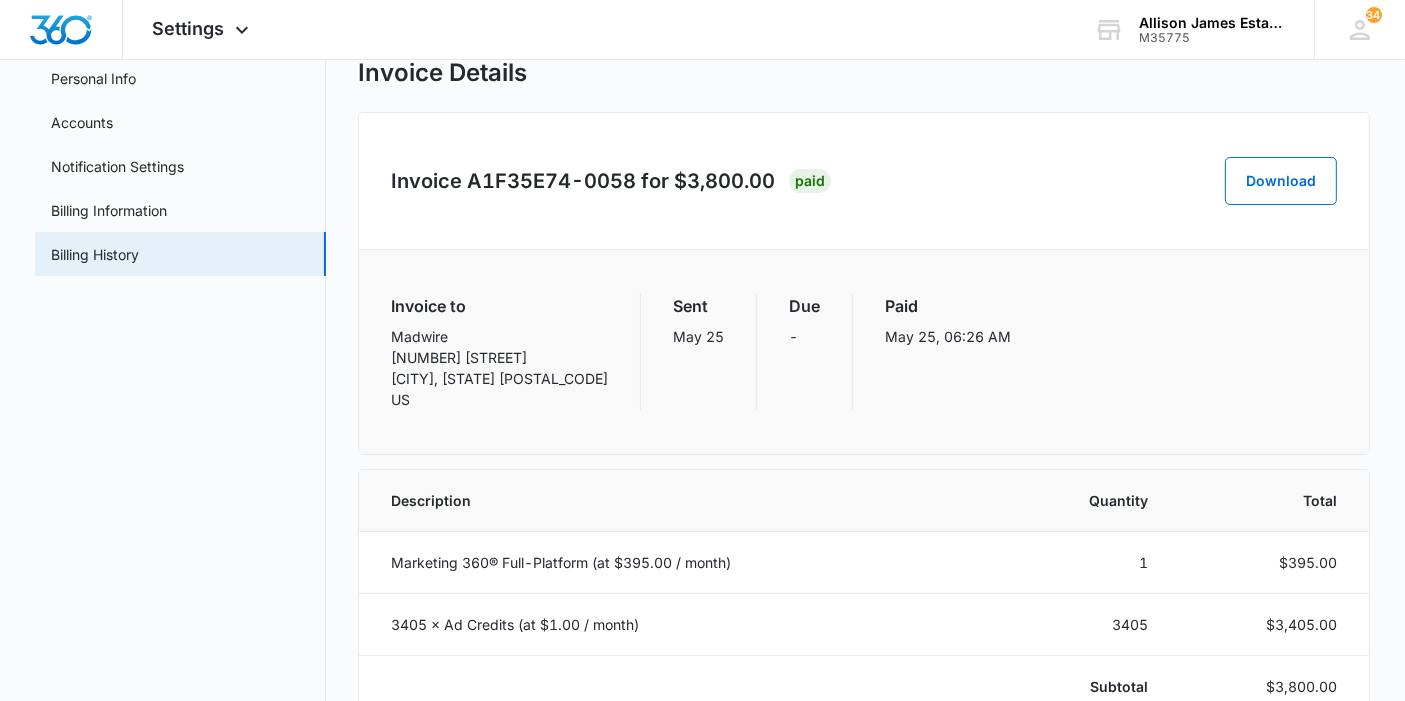 scroll, scrollTop: 113, scrollLeft: 0, axis: vertical 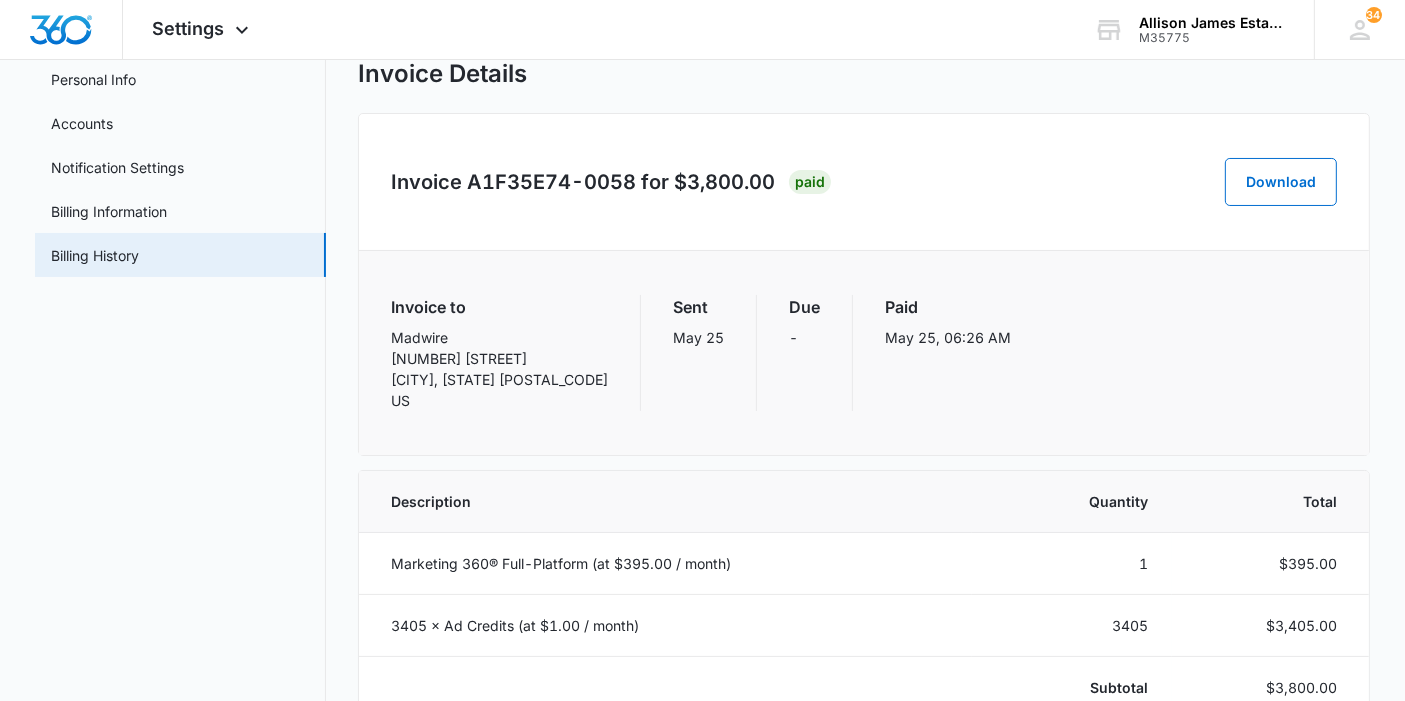 click on "Billing Information" at bounding box center [109, 211] 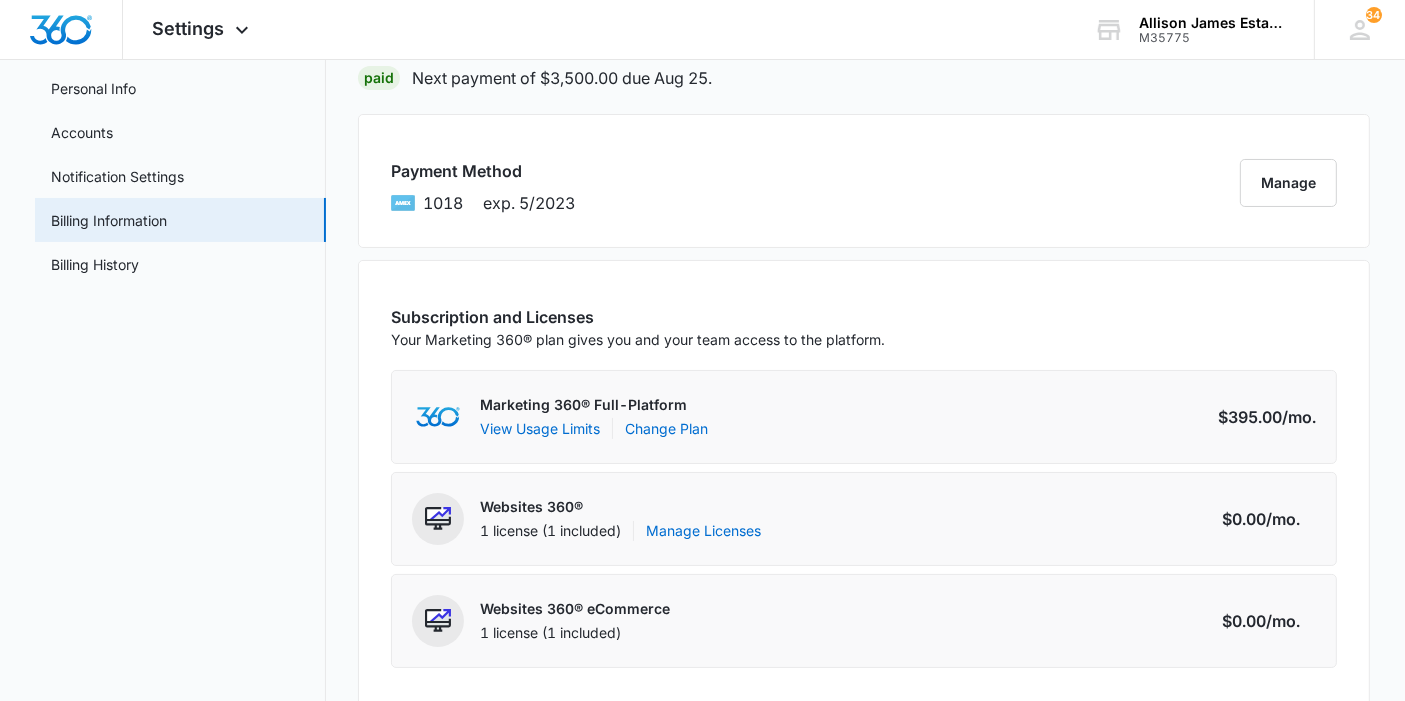 scroll, scrollTop: 184, scrollLeft: 0, axis: vertical 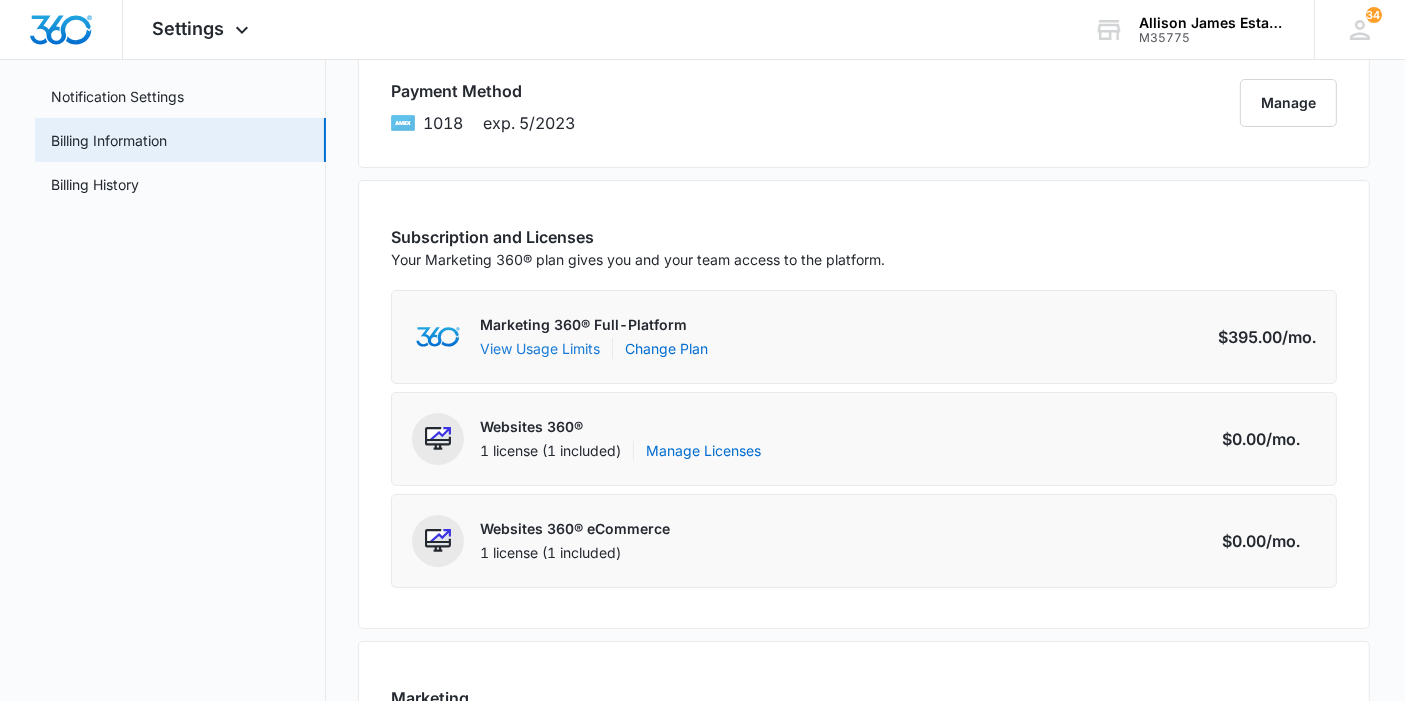click on "View Usage Limits" at bounding box center [540, 348] 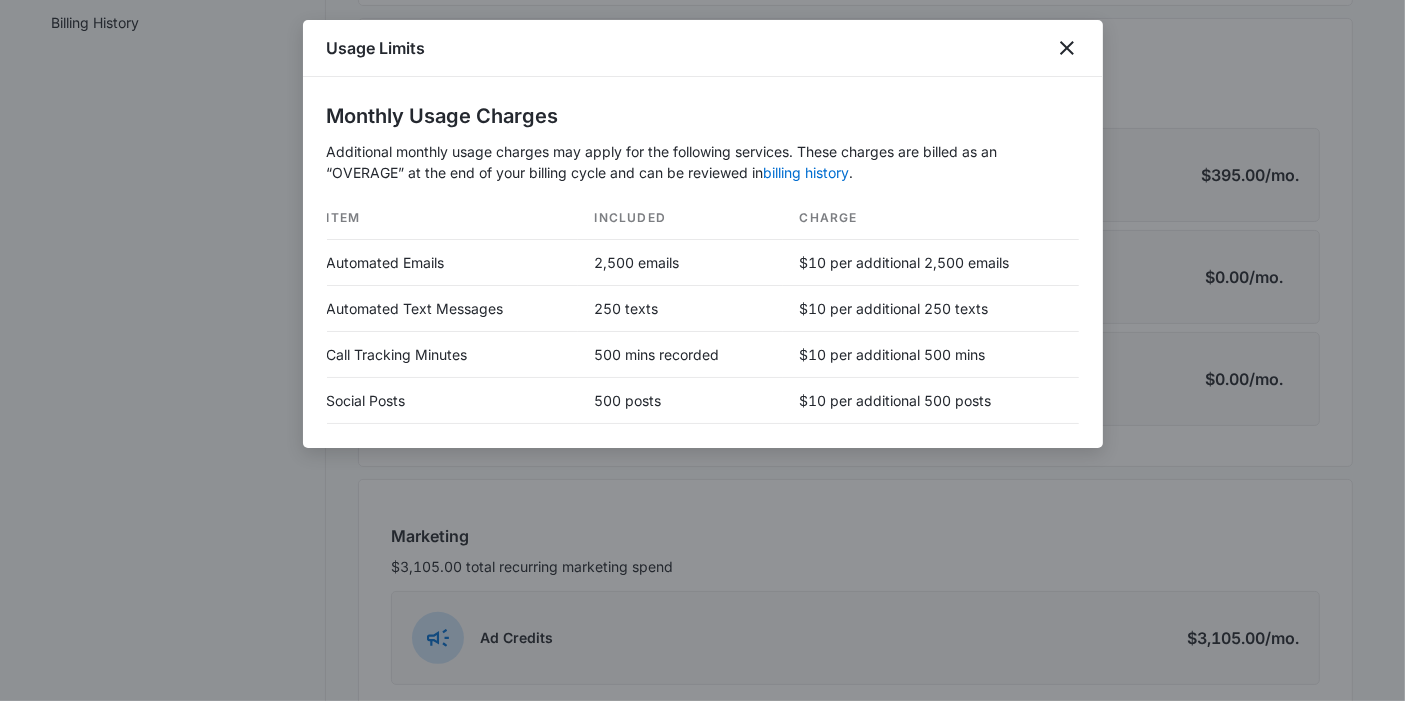 scroll, scrollTop: 345, scrollLeft: 0, axis: vertical 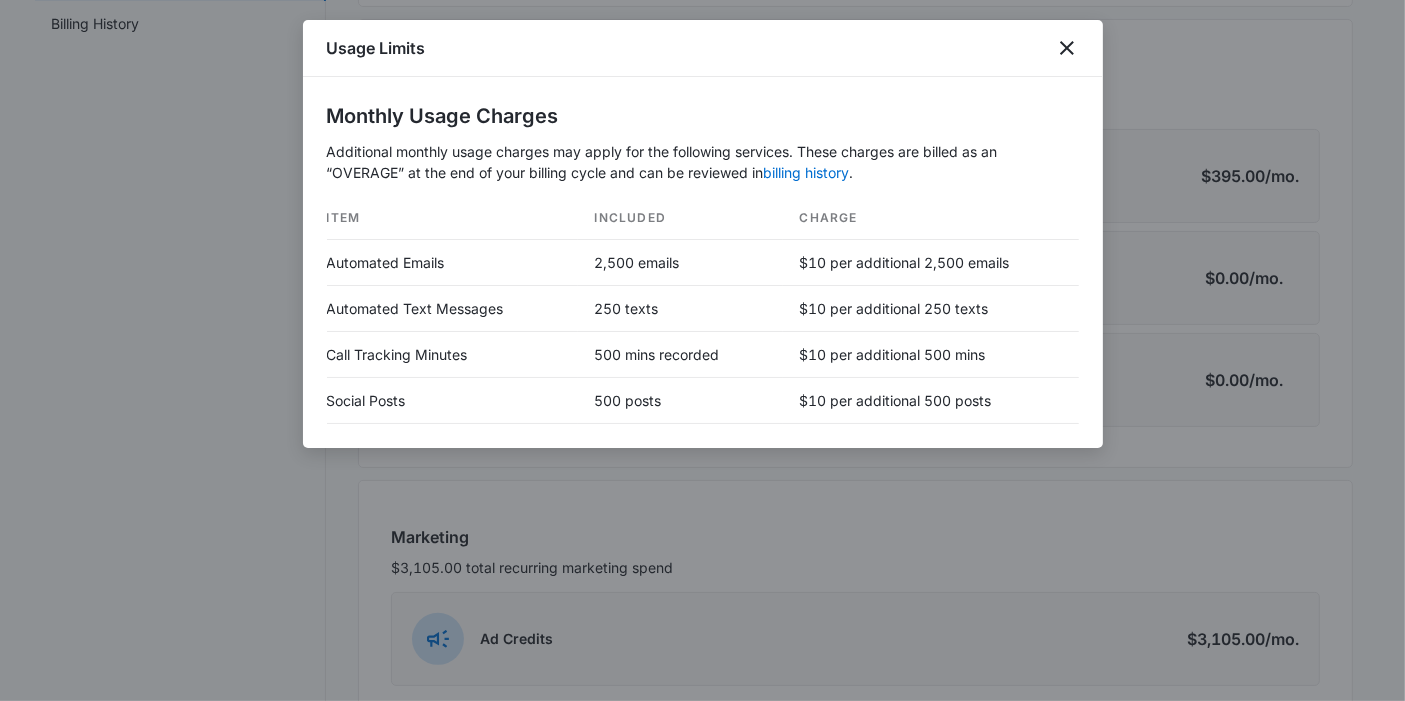 drag, startPoint x: 323, startPoint y: 258, endPoint x: 998, endPoint y: 428, distance: 696.0783 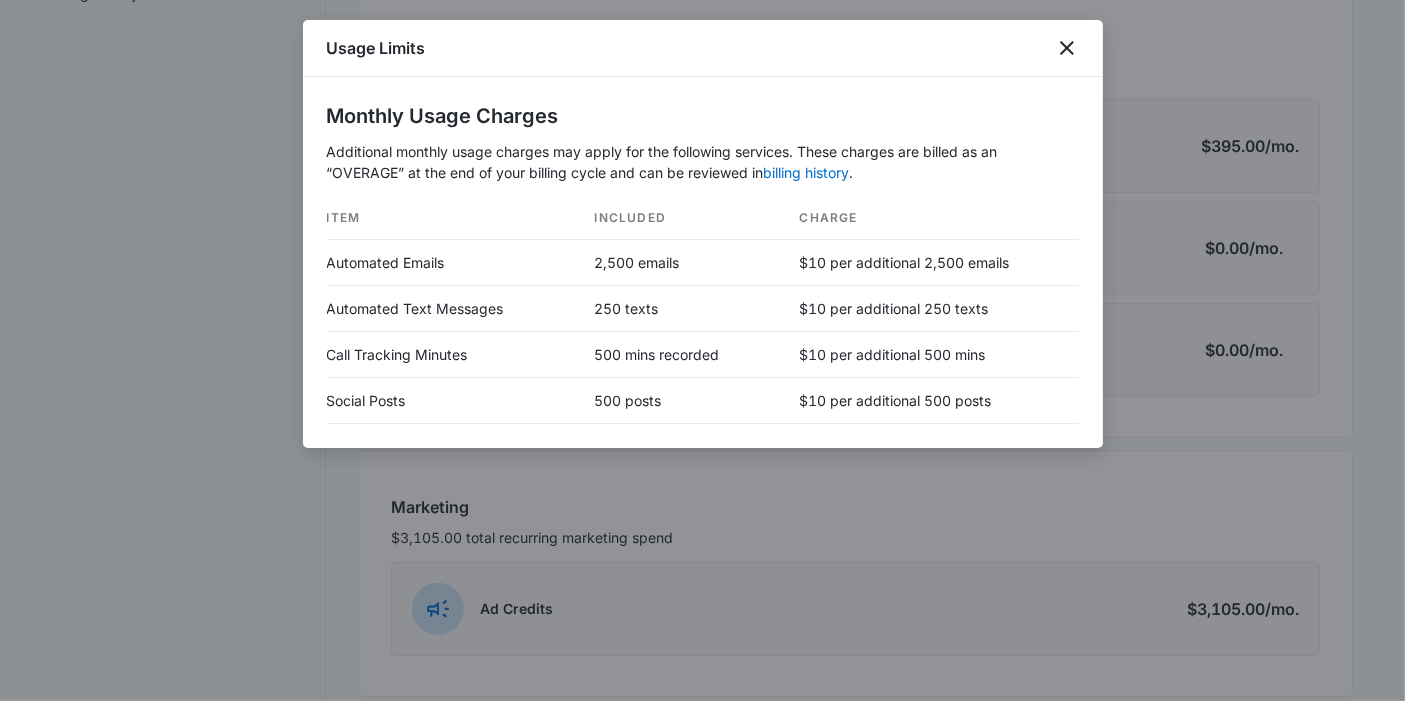 scroll, scrollTop: 374, scrollLeft: 0, axis: vertical 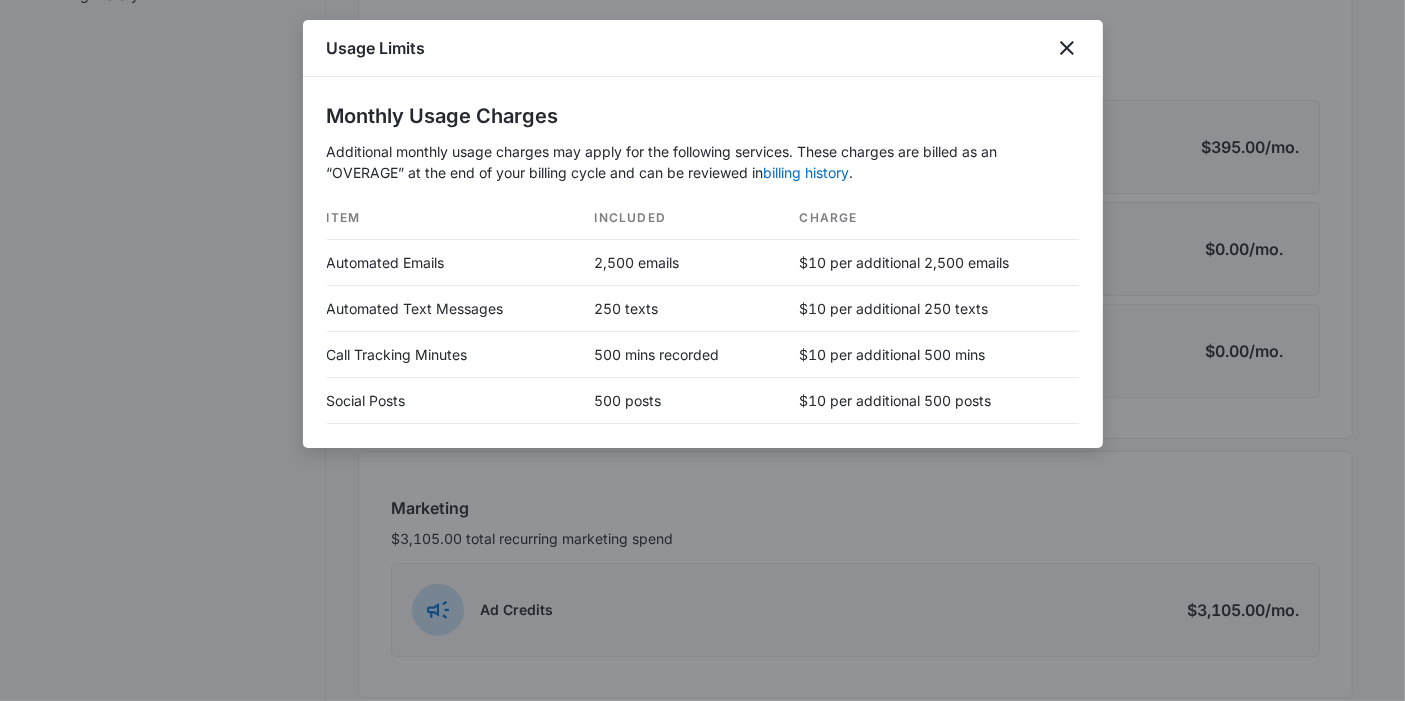 click on "$10 per additional 500 posts" at bounding box center [930, 401] 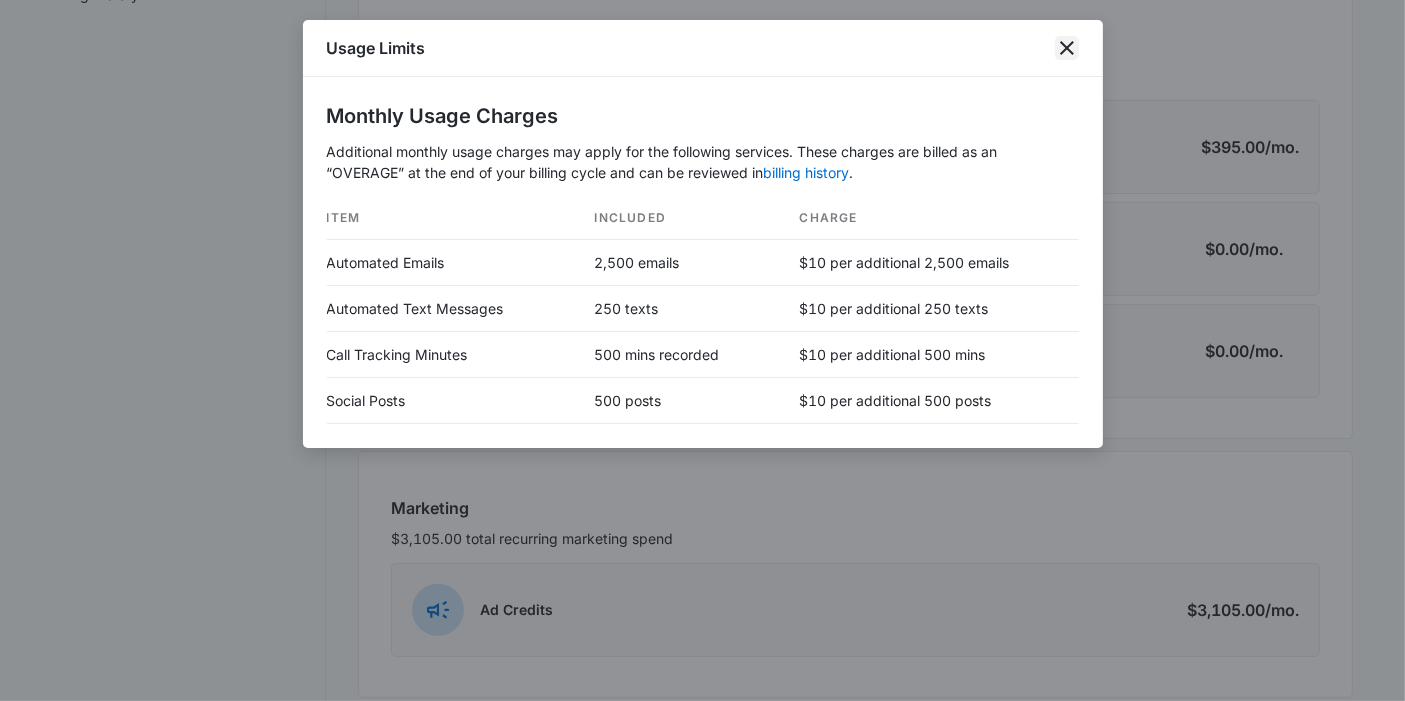 click 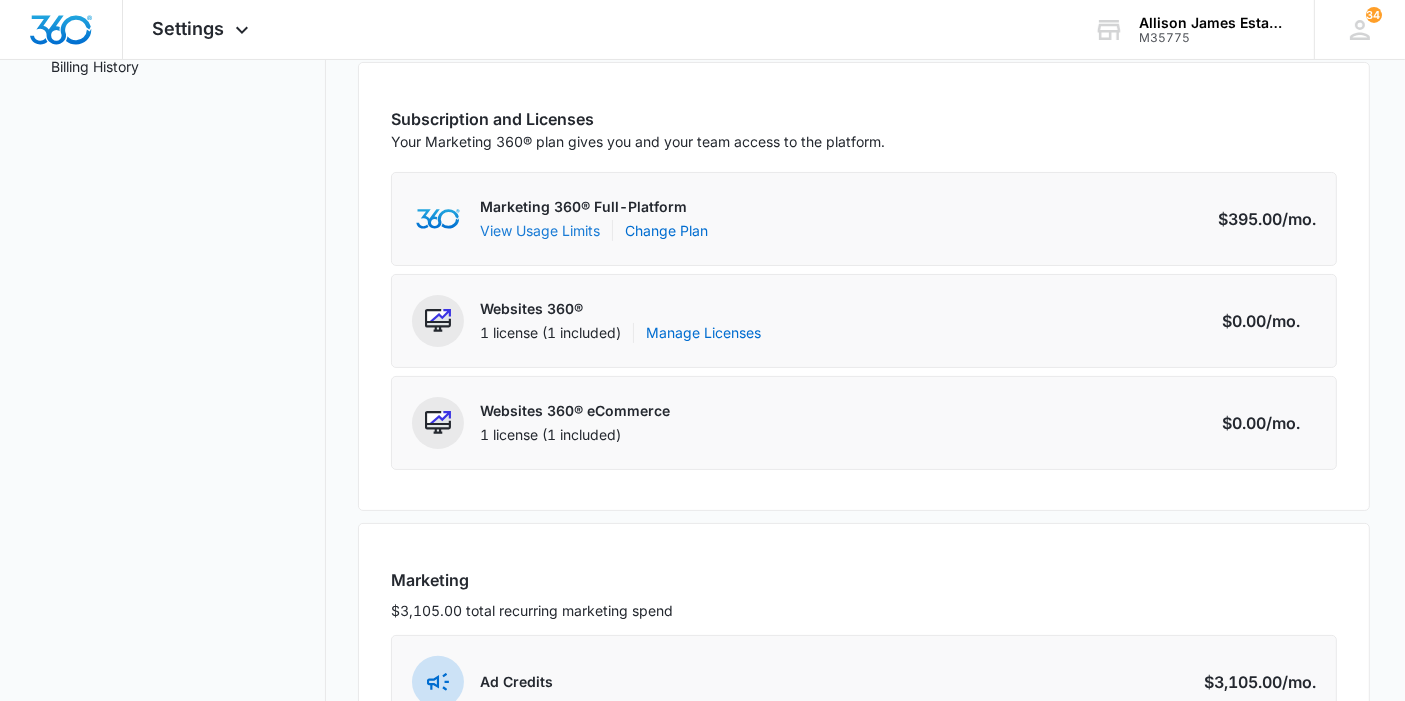 scroll, scrollTop: 301, scrollLeft: 0, axis: vertical 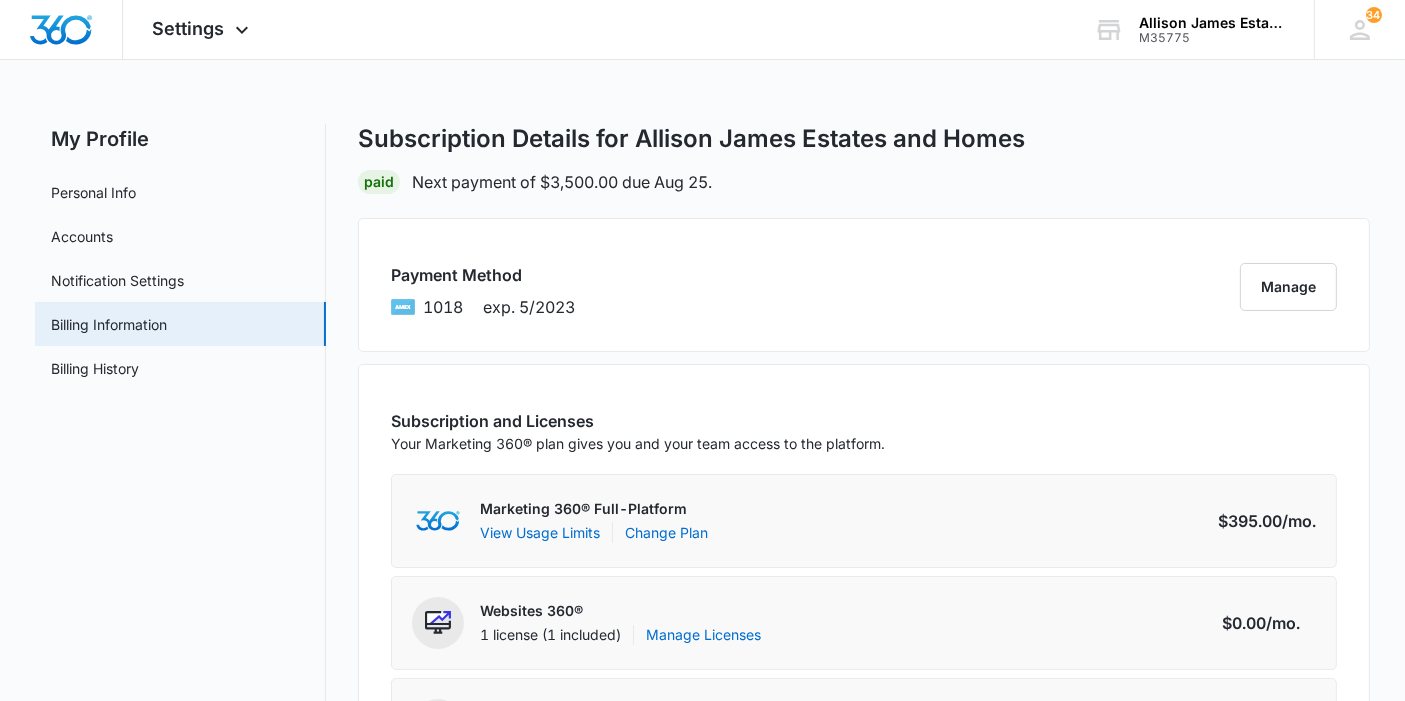 click 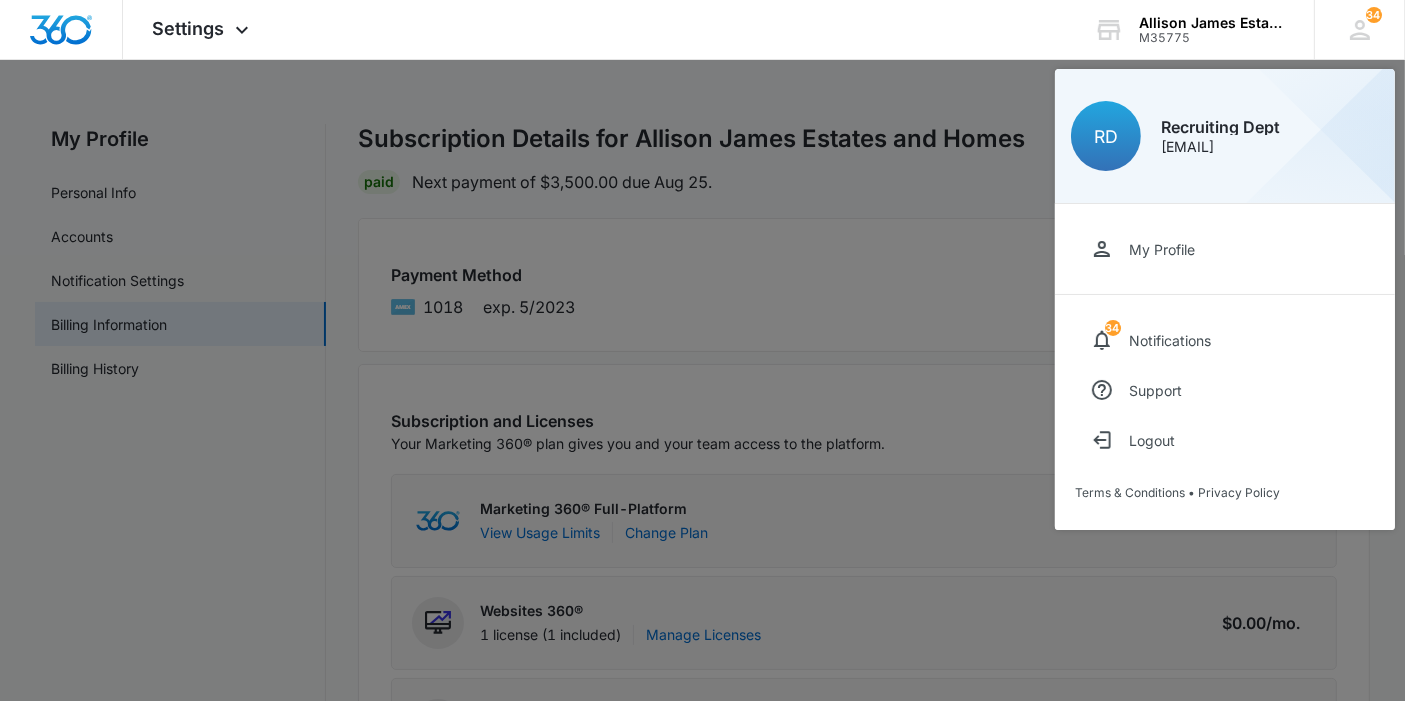 click on "My Profile" at bounding box center [1162, 249] 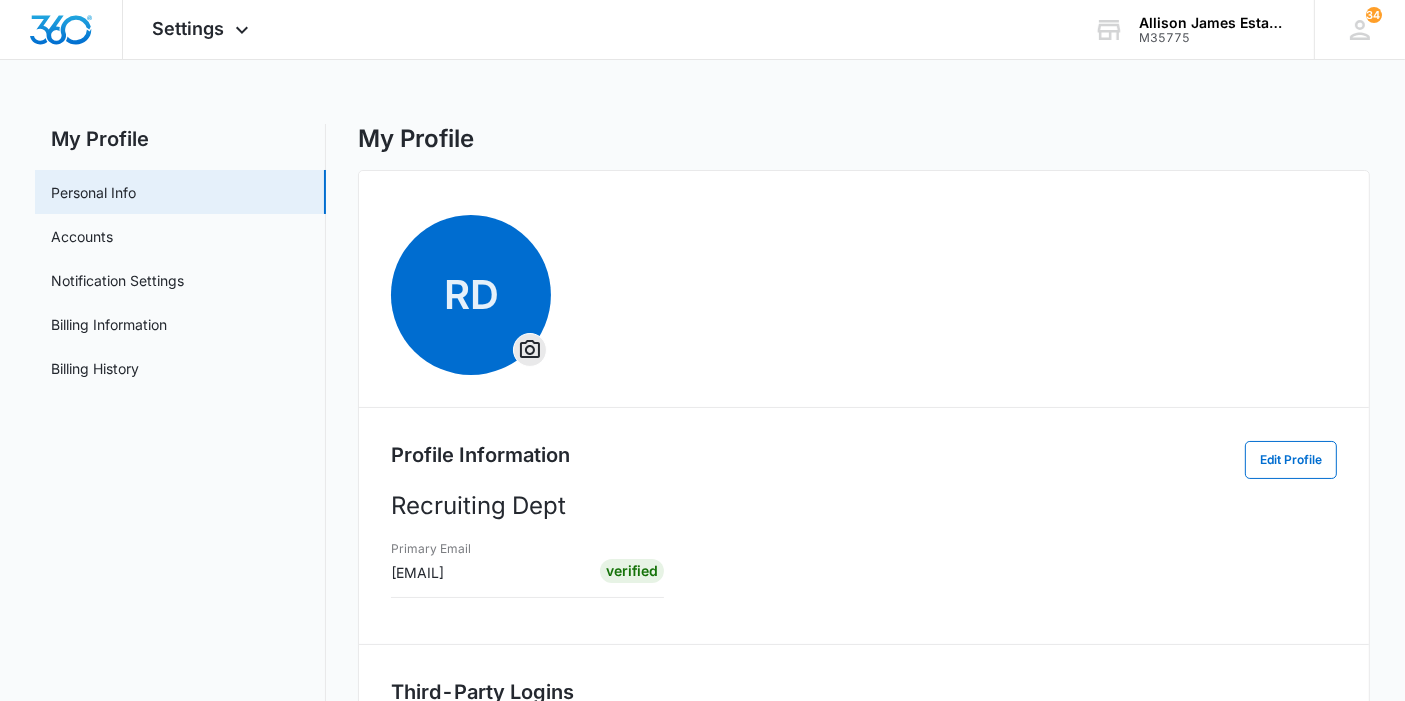 click on "Billing History" at bounding box center [95, 368] 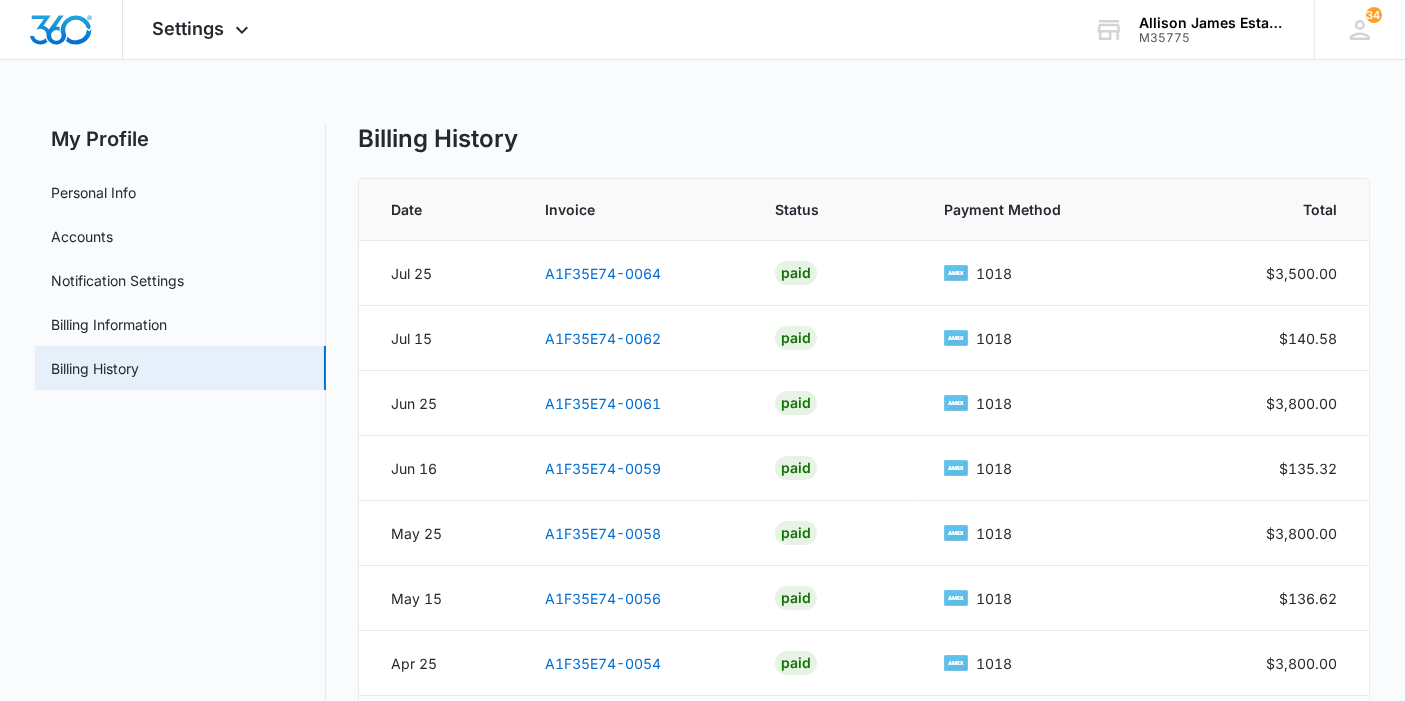 click on "Billing Information" at bounding box center [109, 324] 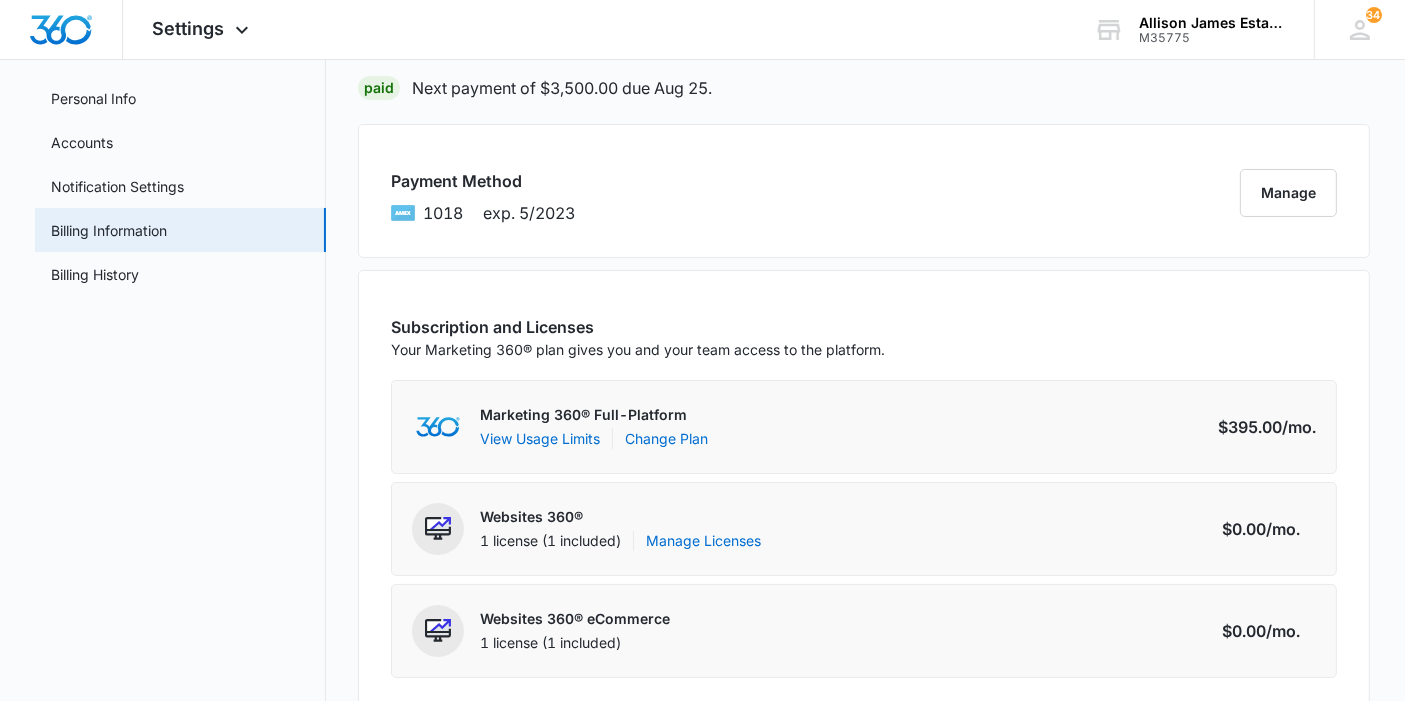 scroll, scrollTop: 91, scrollLeft: 0, axis: vertical 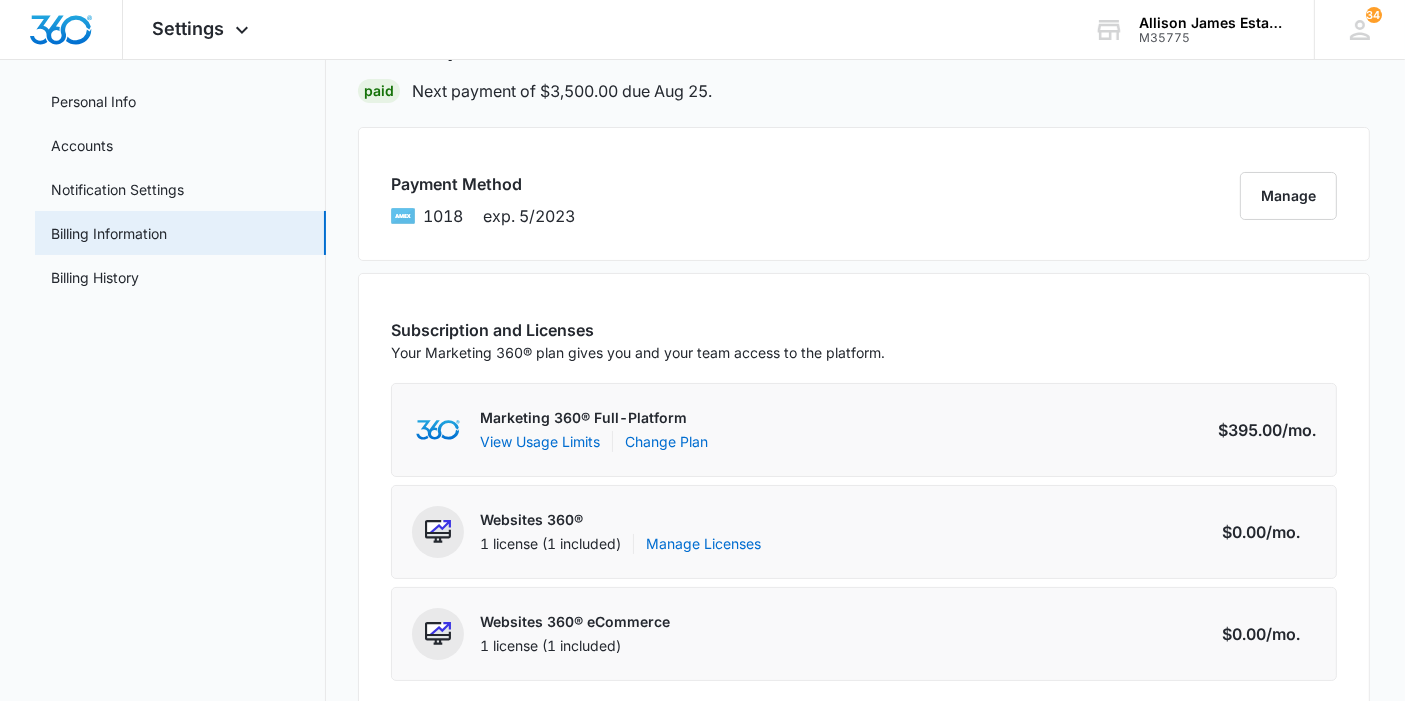 click on "Billing History" at bounding box center (95, 277) 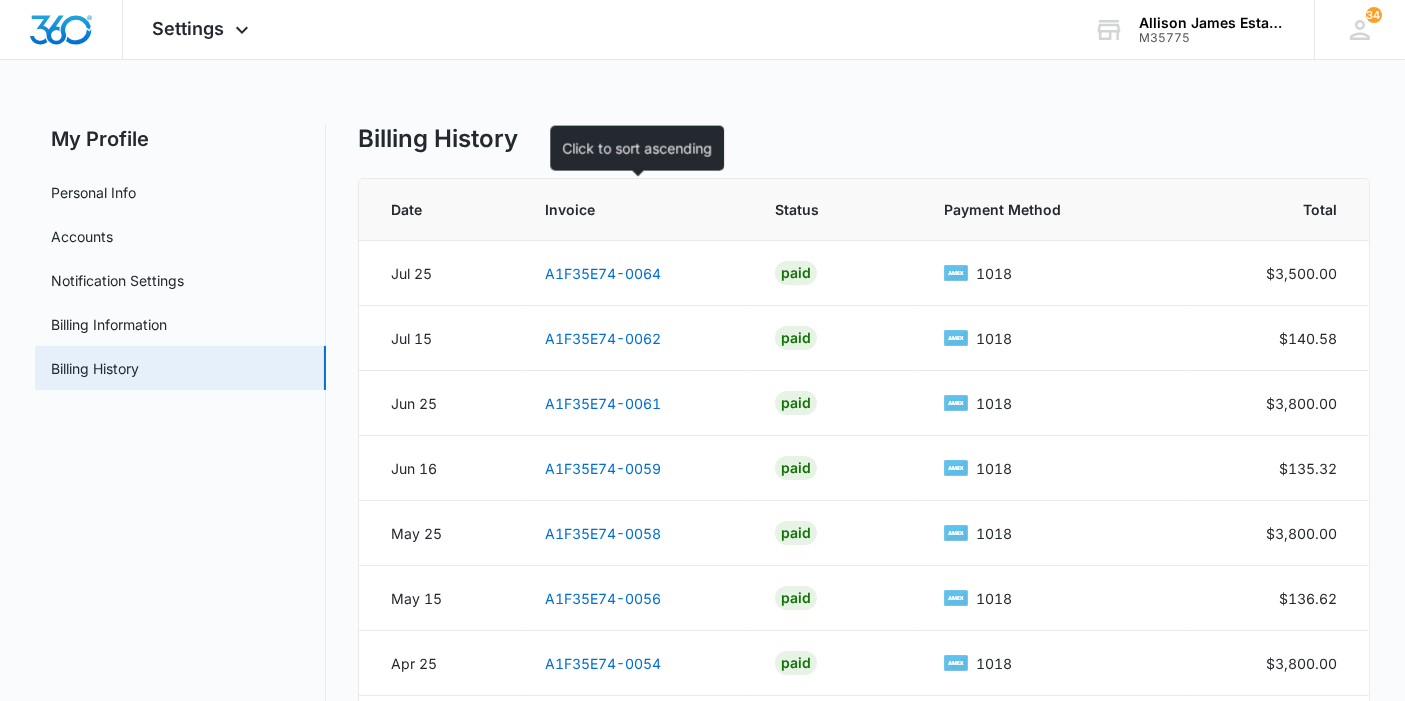 scroll, scrollTop: 1, scrollLeft: 0, axis: vertical 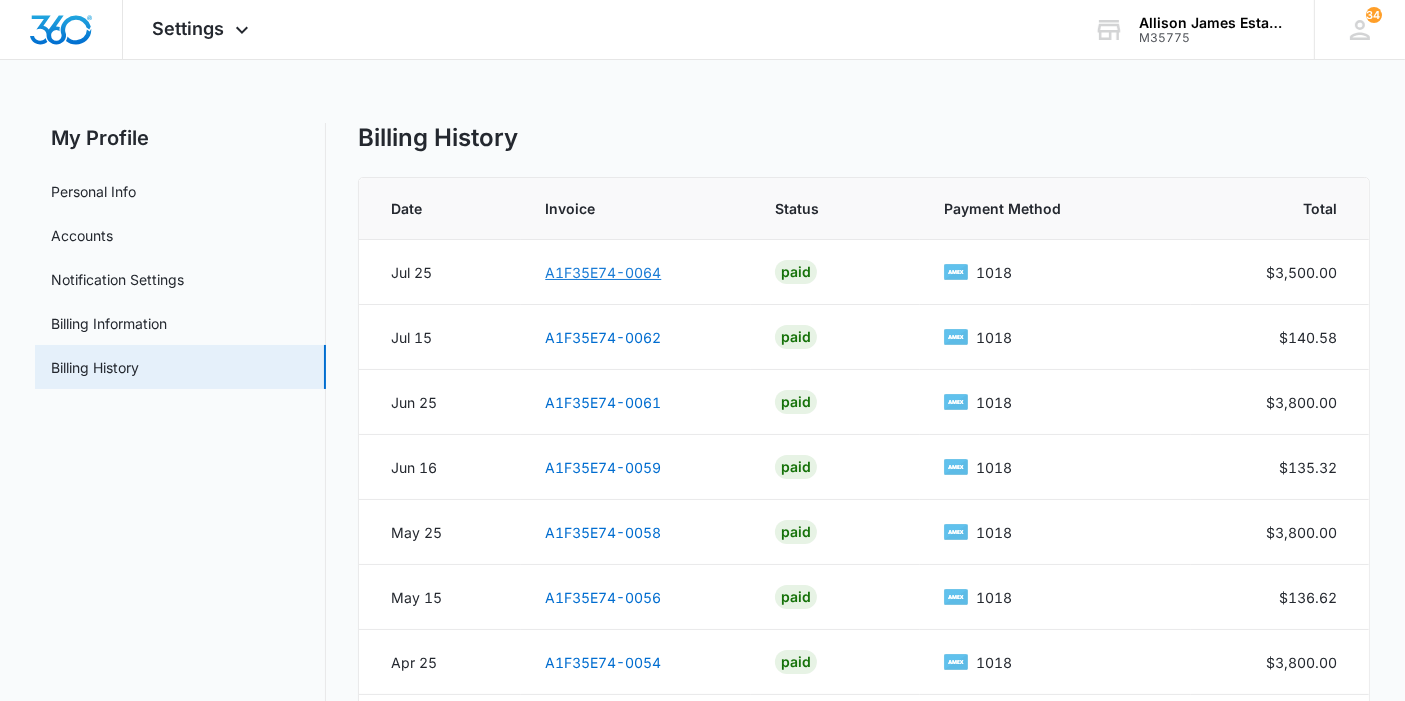 click on "A1F35E74-0064" at bounding box center [603, 272] 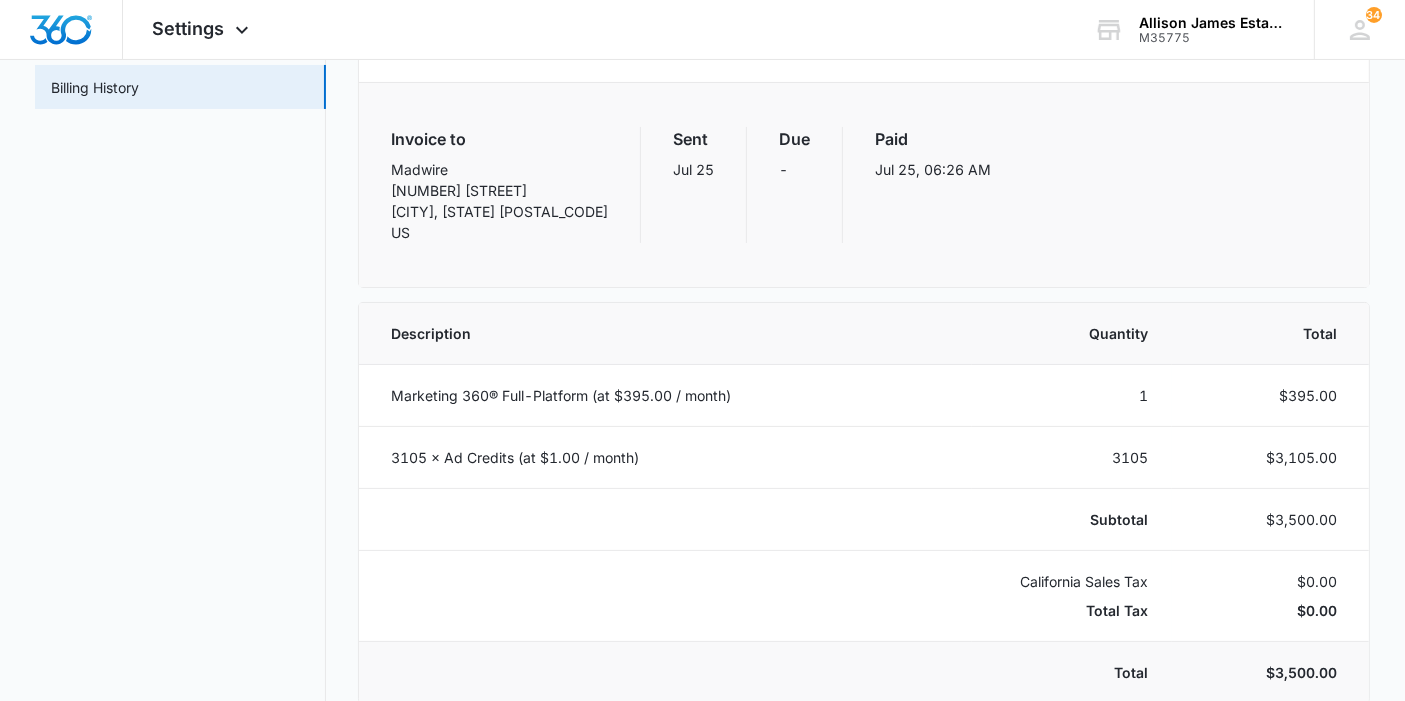 scroll, scrollTop: 282, scrollLeft: 0, axis: vertical 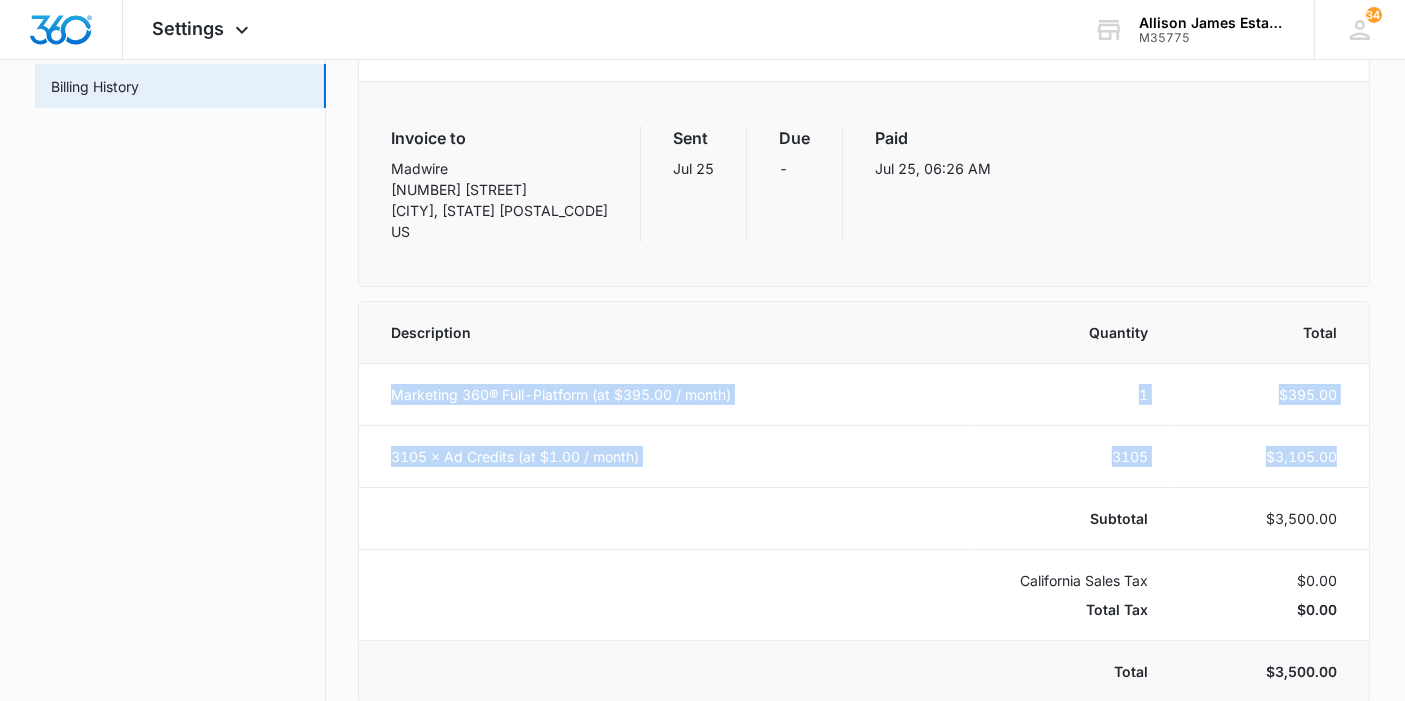 drag, startPoint x: 1345, startPoint y: 450, endPoint x: 374, endPoint y: 403, distance: 972.13684 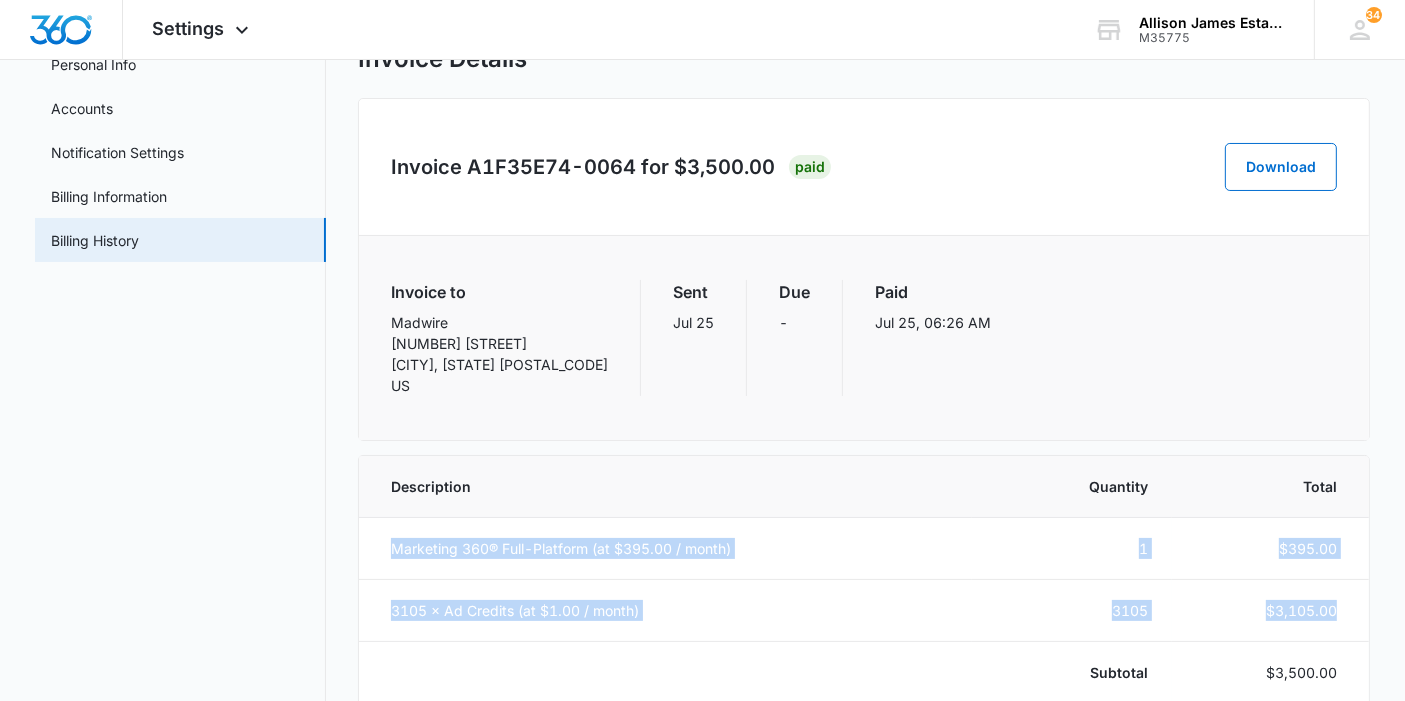 scroll, scrollTop: 127, scrollLeft: 0, axis: vertical 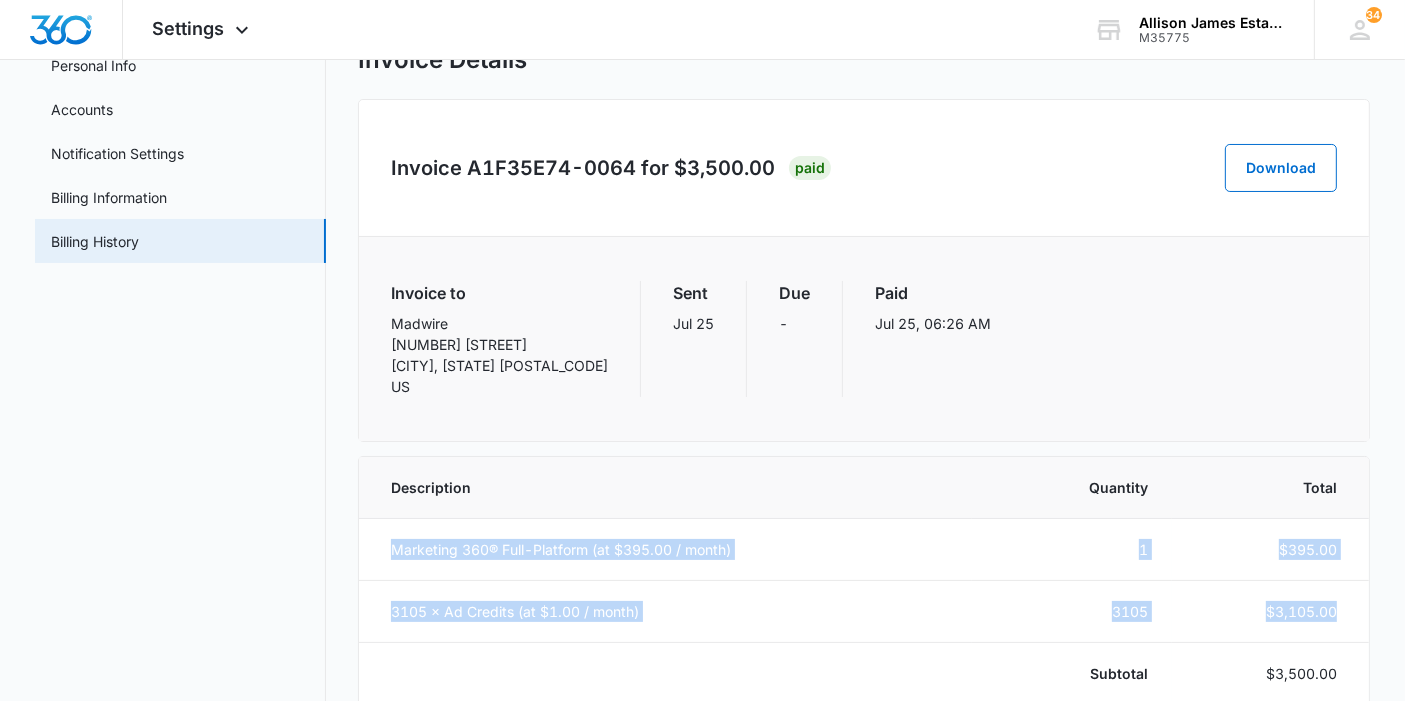click on "Billing Information" at bounding box center (109, 197) 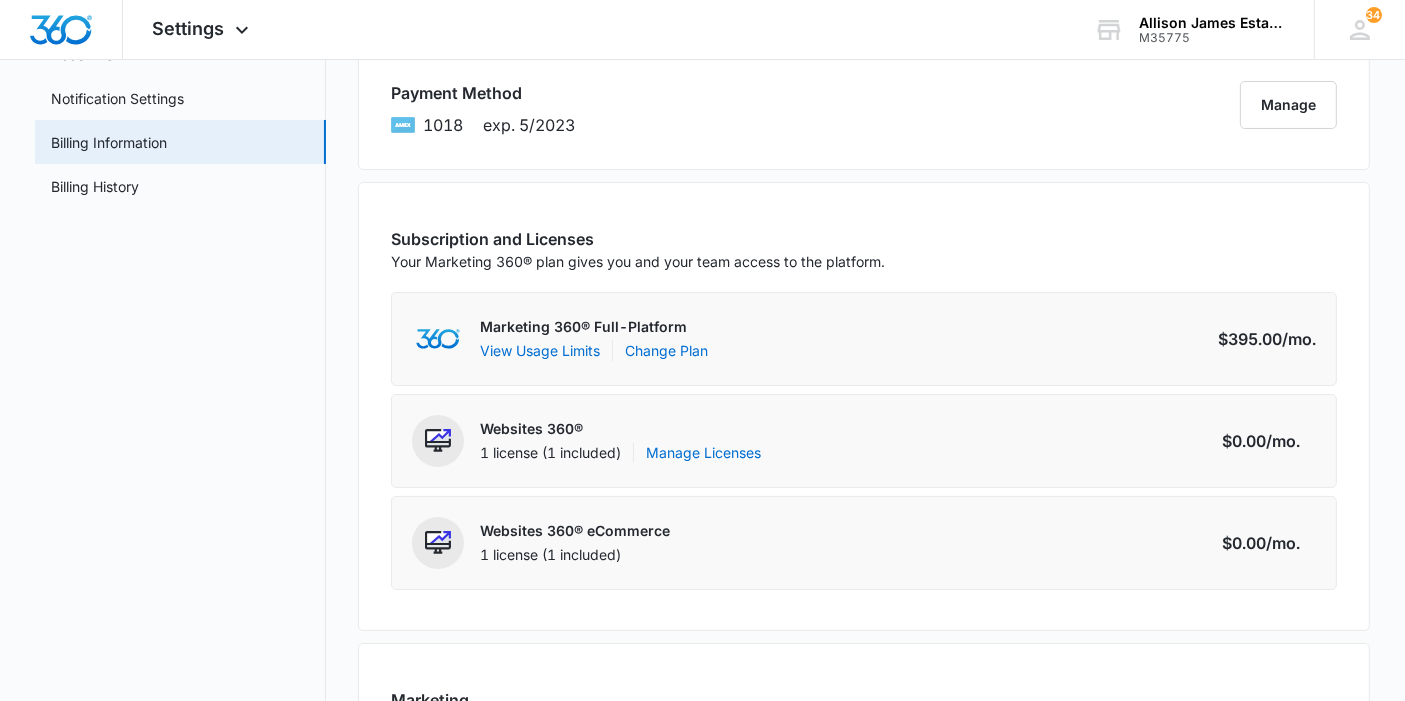 scroll, scrollTop: 188, scrollLeft: 0, axis: vertical 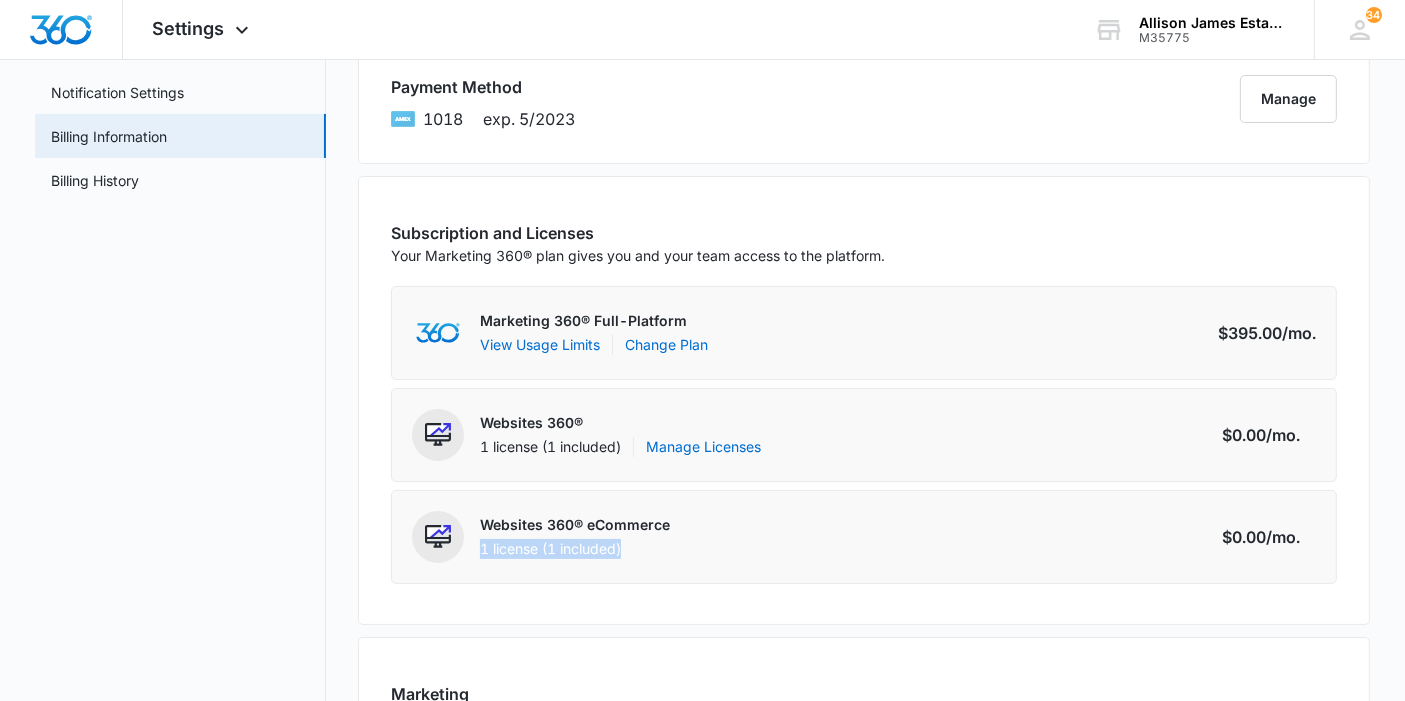 drag, startPoint x: 650, startPoint y: 556, endPoint x: 474, endPoint y: 551, distance: 176.07101 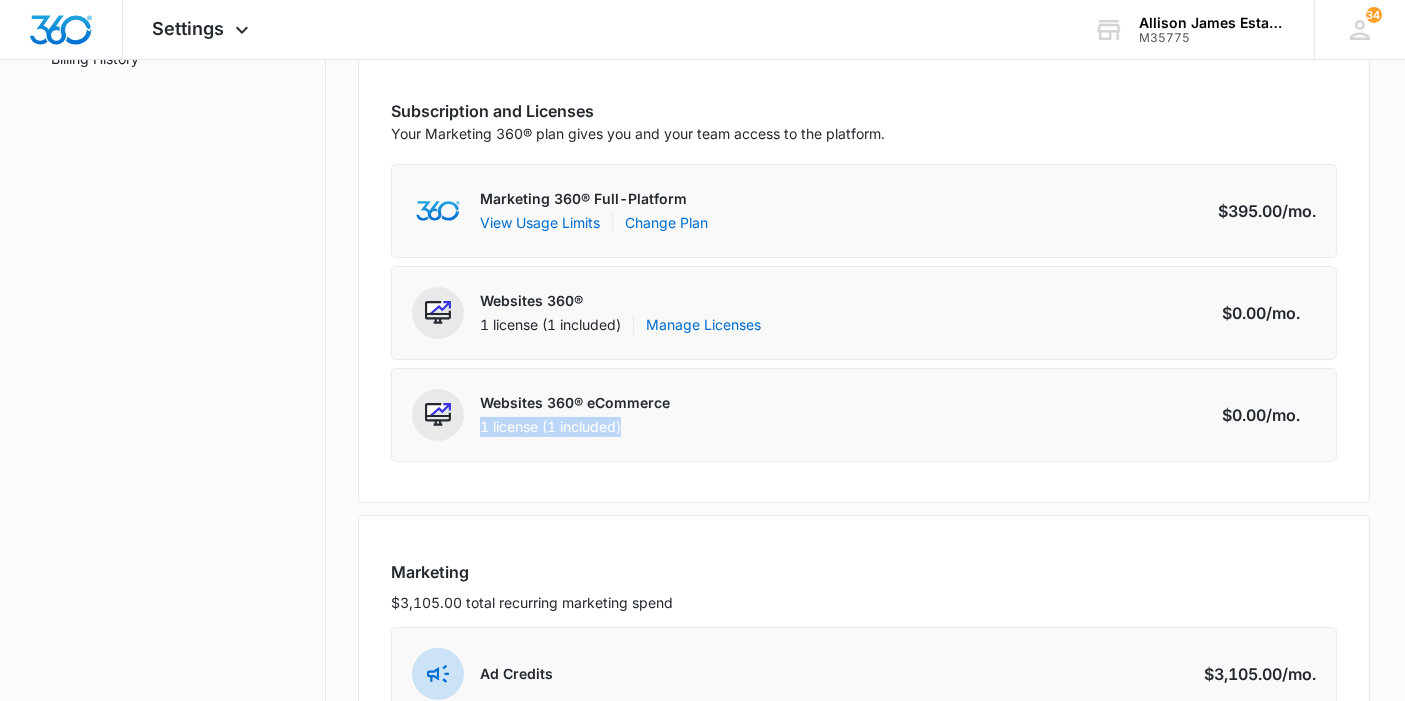 scroll, scrollTop: 307, scrollLeft: 0, axis: vertical 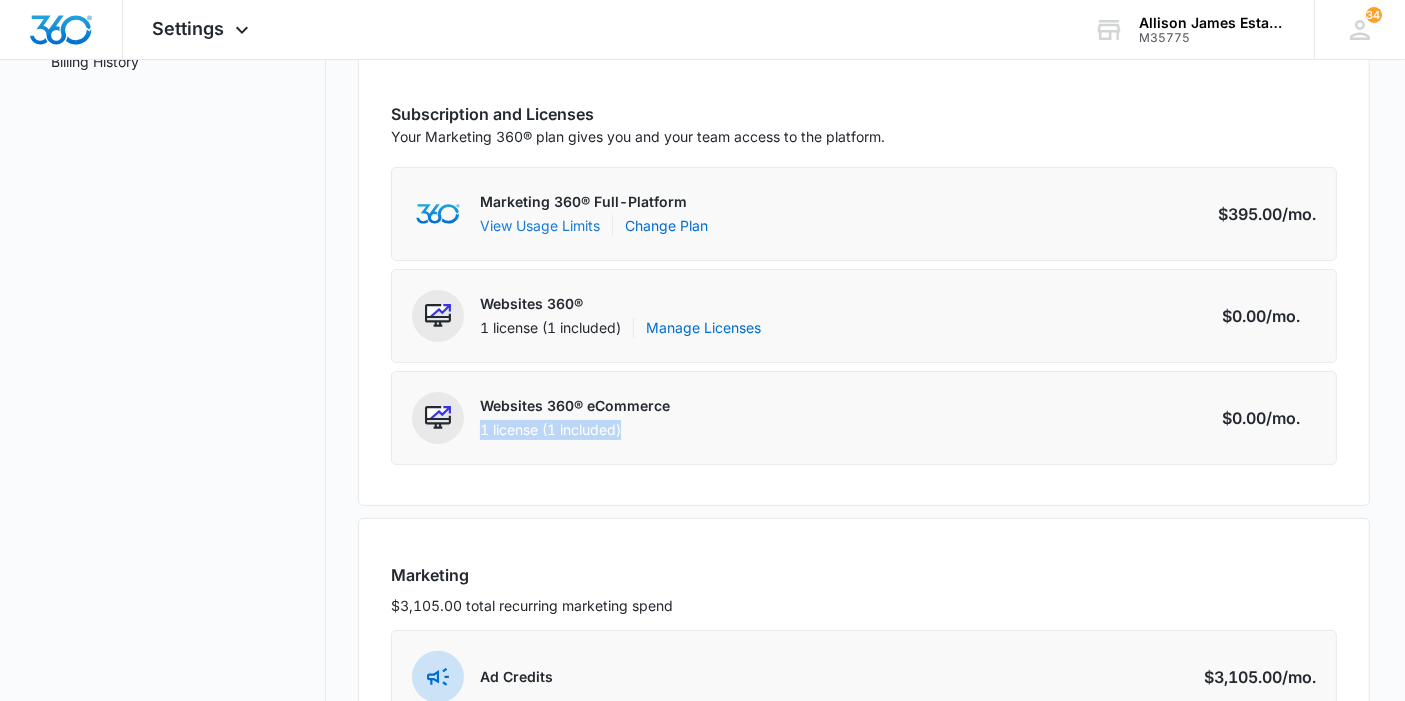 click on "View Usage Limits" at bounding box center (540, 225) 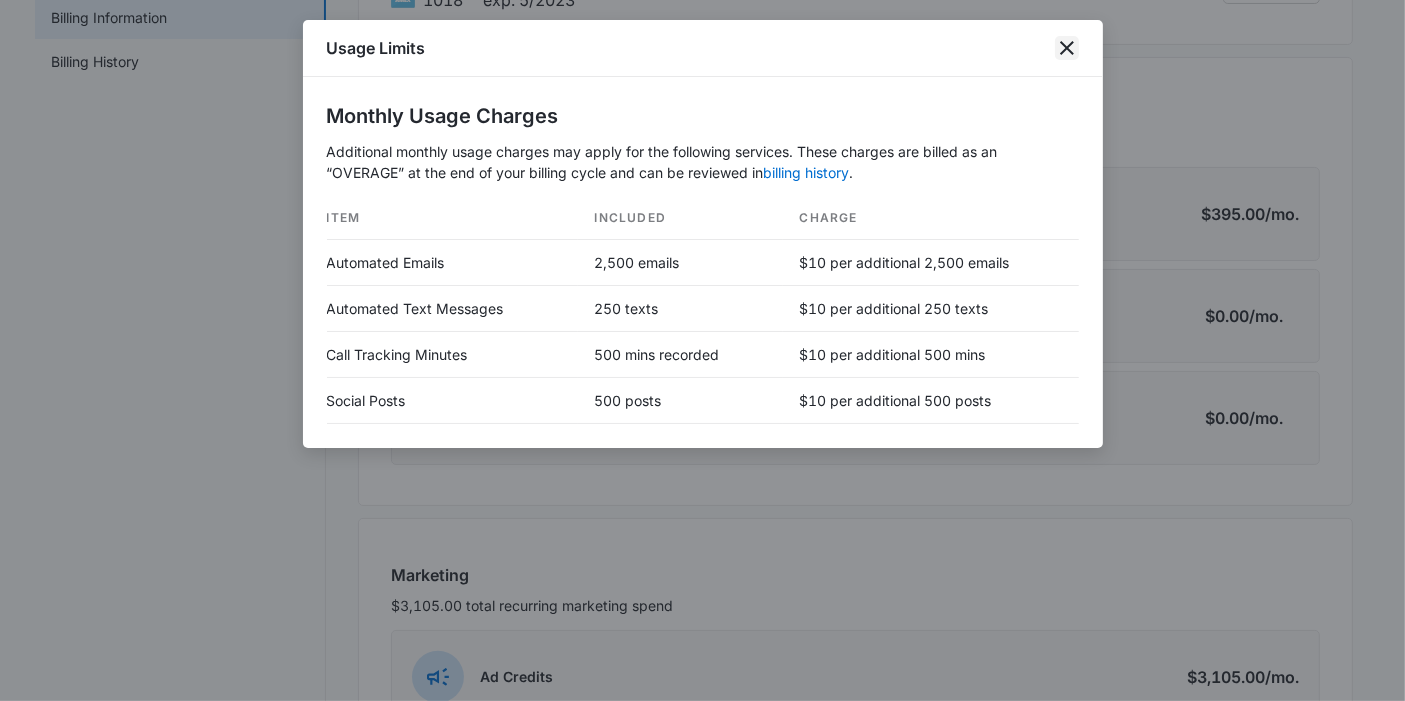 click 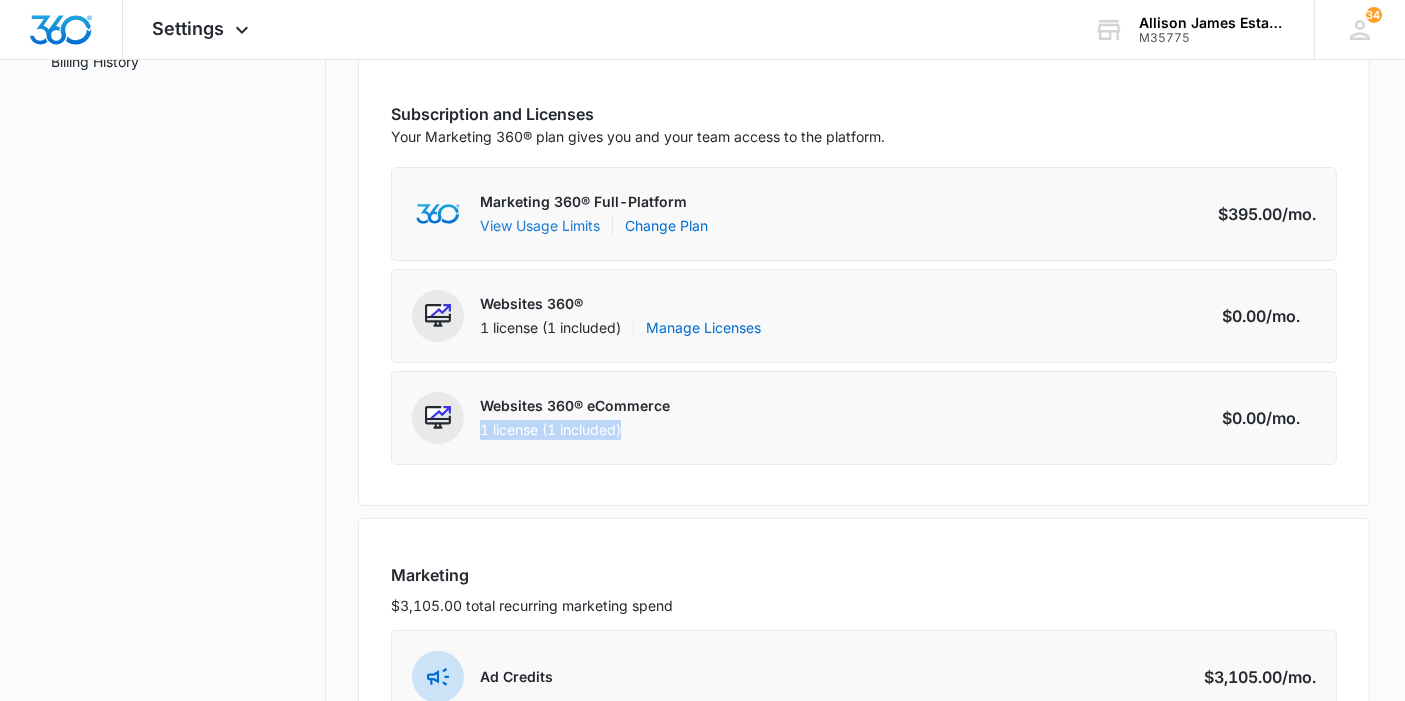 type 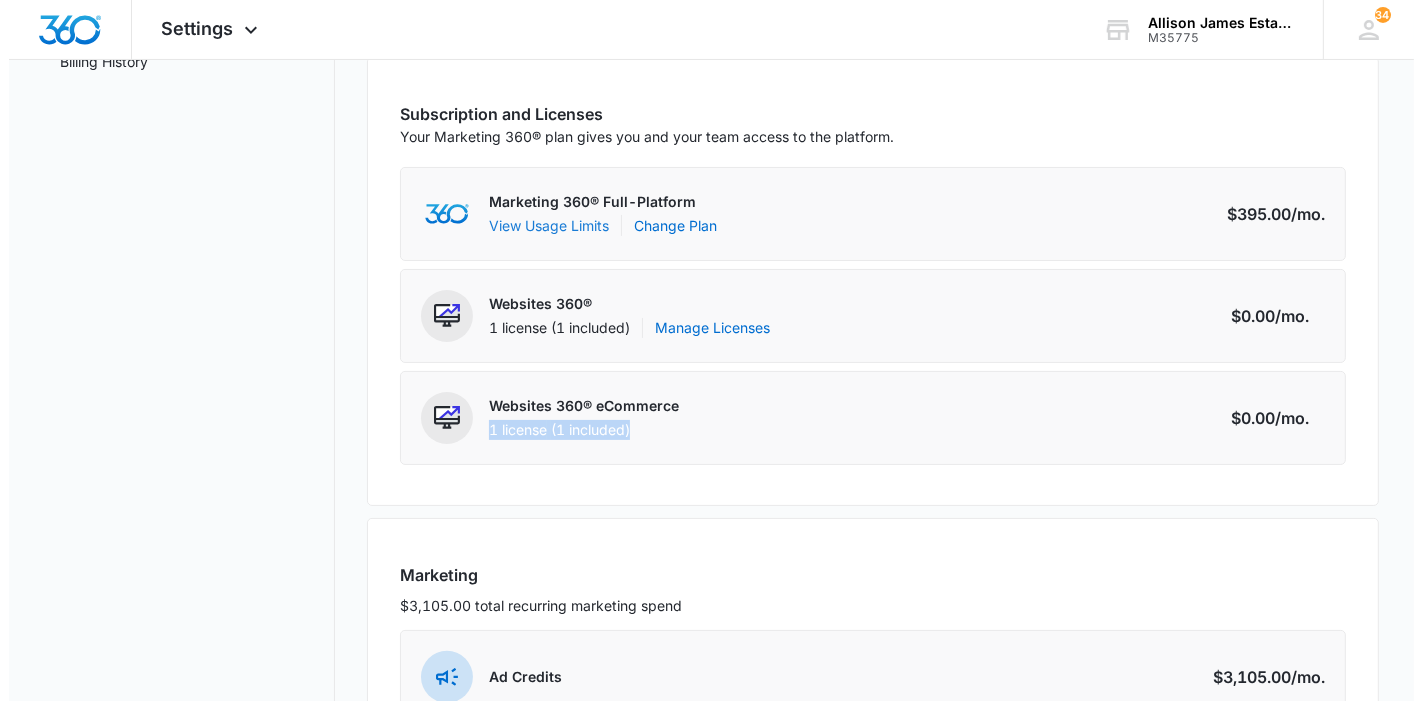 scroll, scrollTop: 0, scrollLeft: 0, axis: both 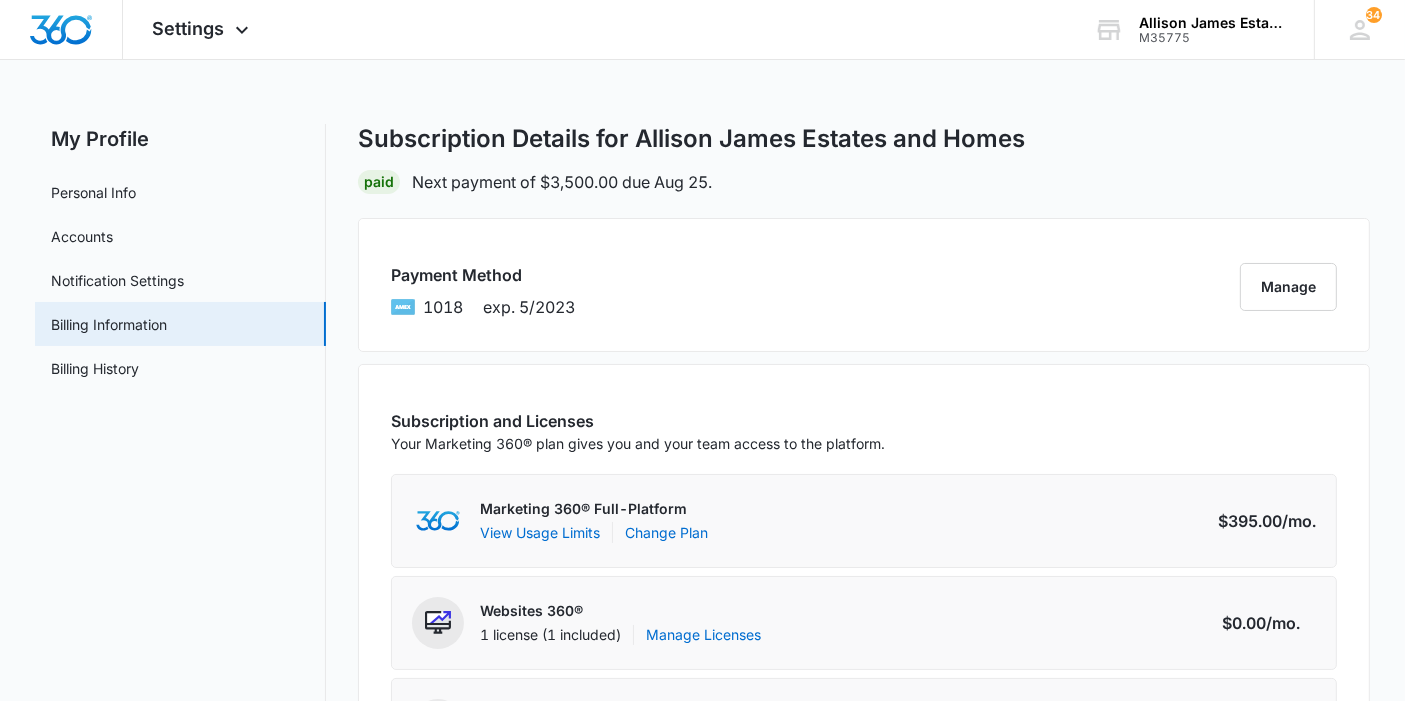 click on "Accounts" at bounding box center (82, 236) 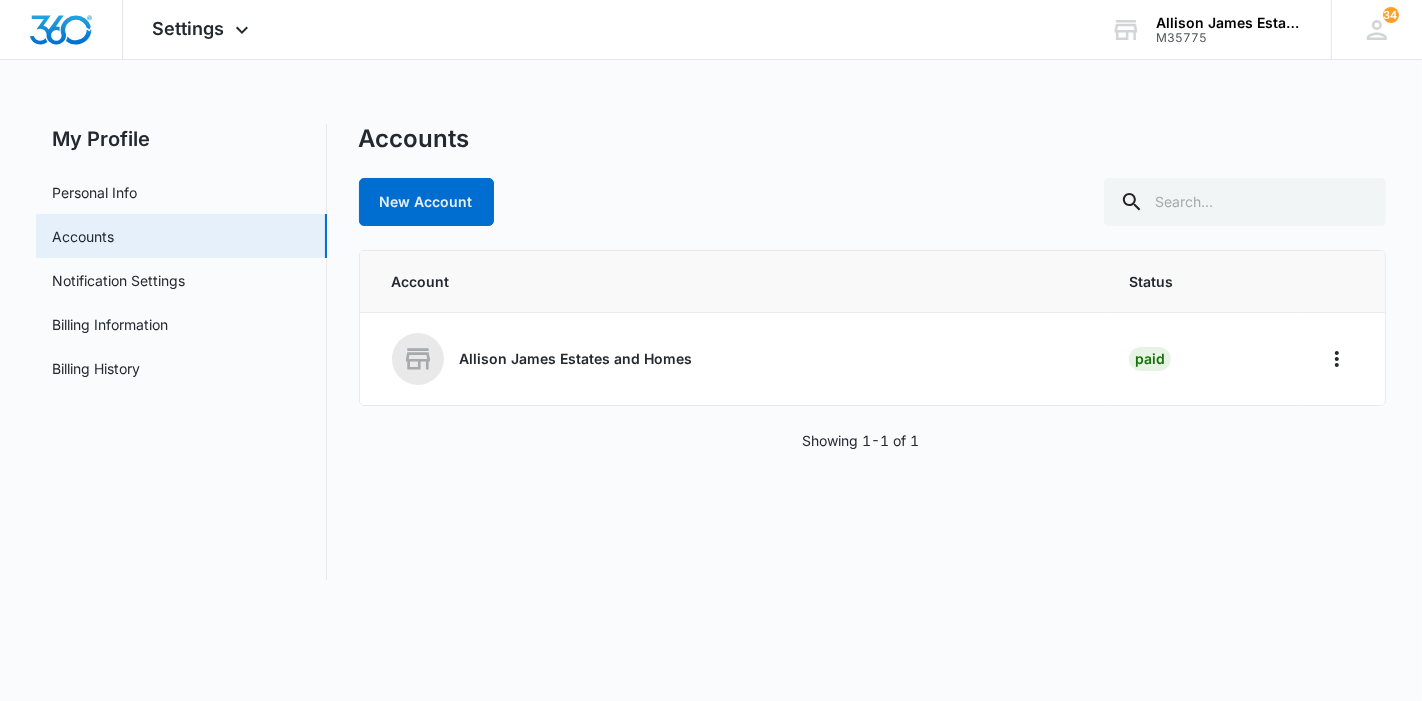click on "Allison James Estates and Homes" at bounding box center [576, 359] 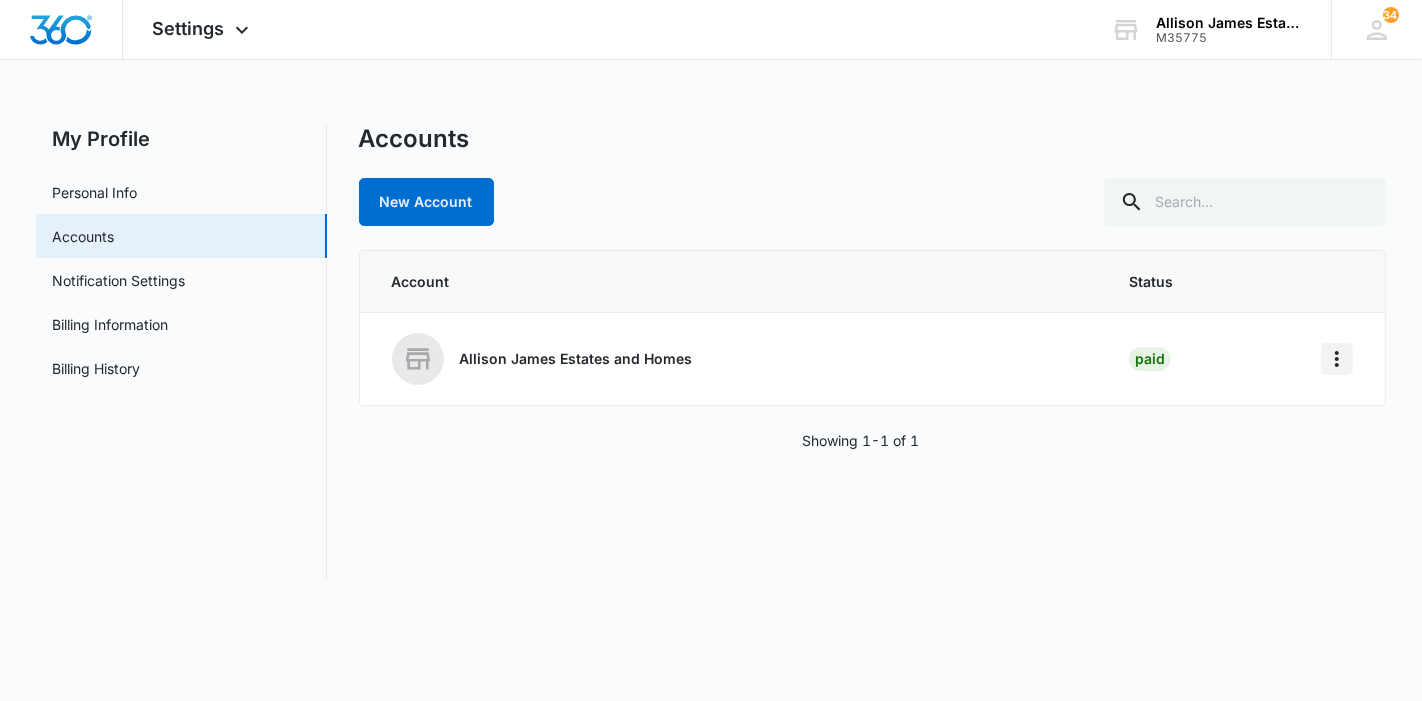 click 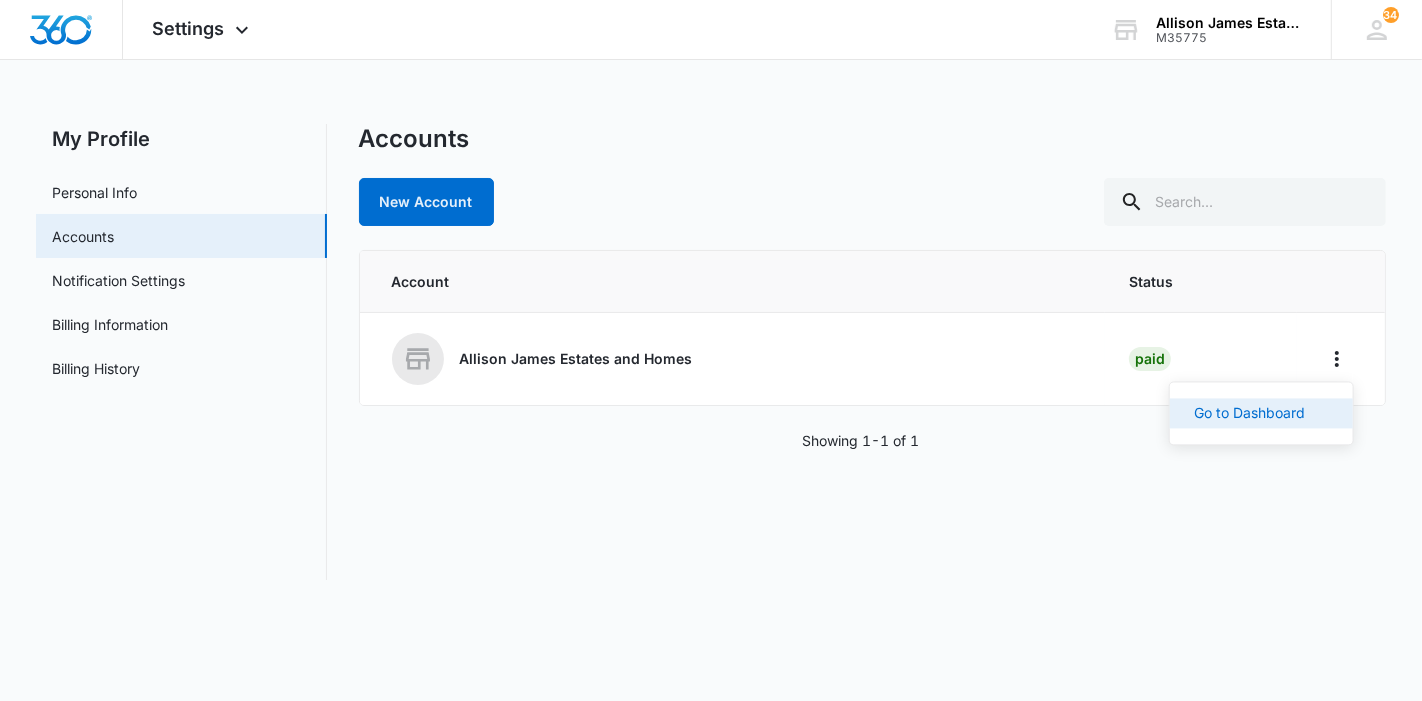 click on "Go to Dashboard" at bounding box center [1249, 413] 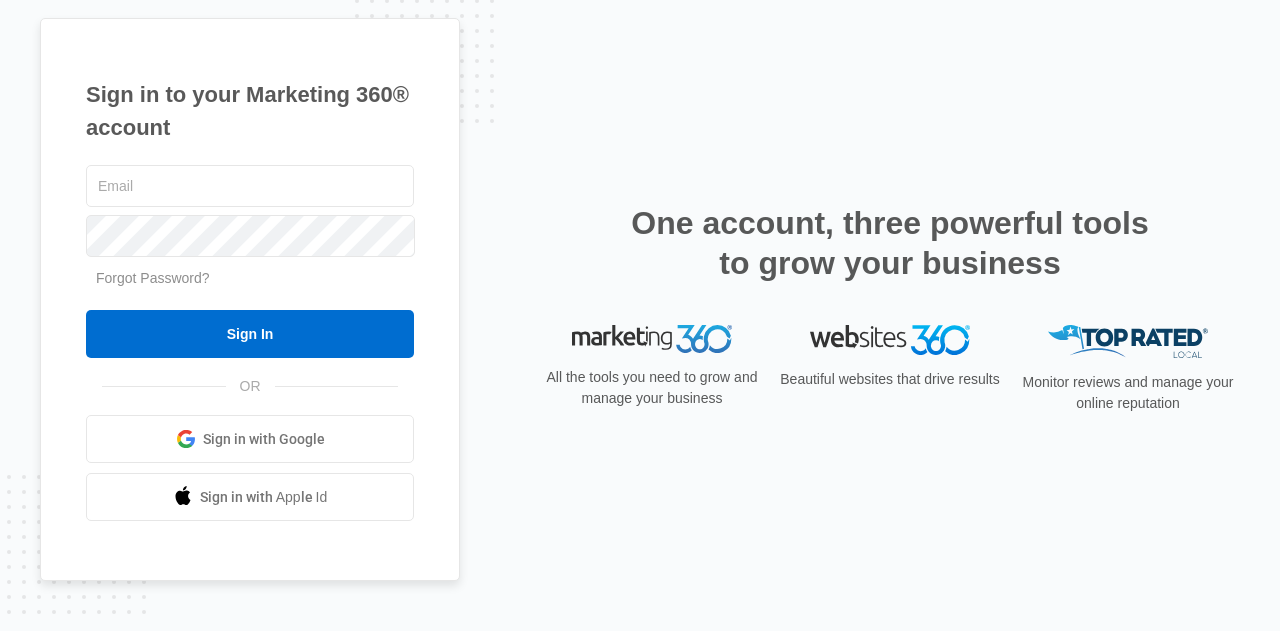 scroll, scrollTop: 0, scrollLeft: 0, axis: both 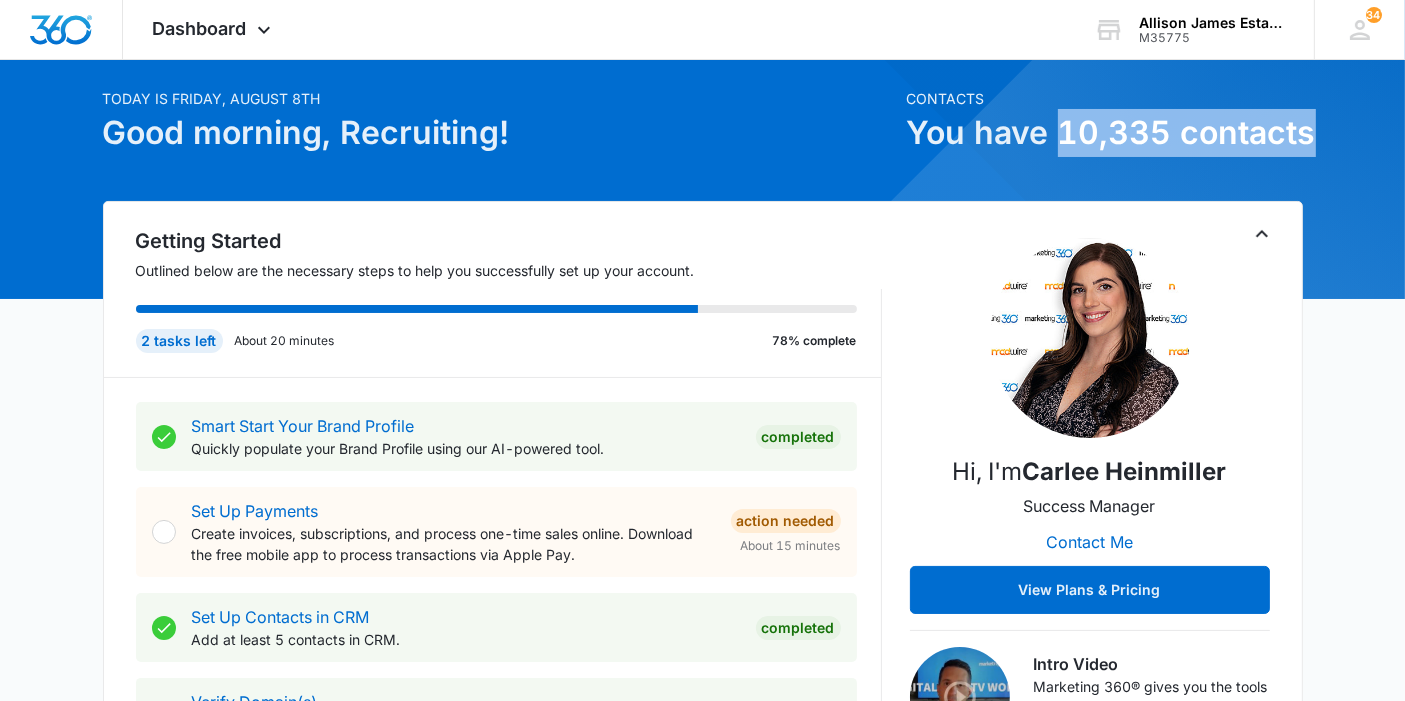 drag, startPoint x: 1311, startPoint y: 139, endPoint x: 1062, endPoint y: 145, distance: 249.07228 